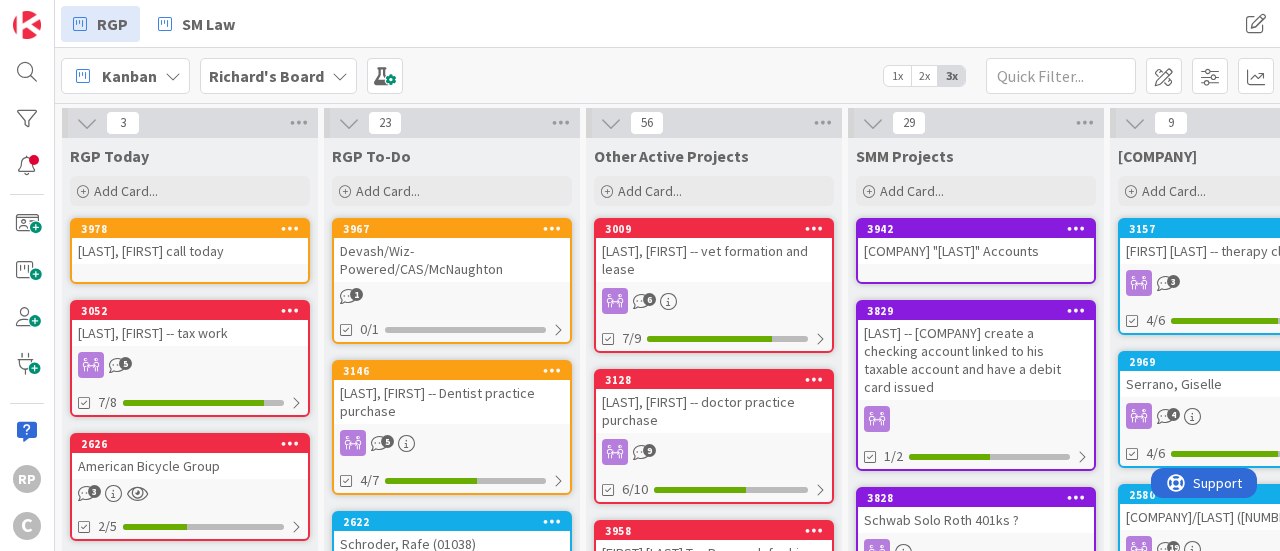scroll, scrollTop: 0, scrollLeft: 0, axis: both 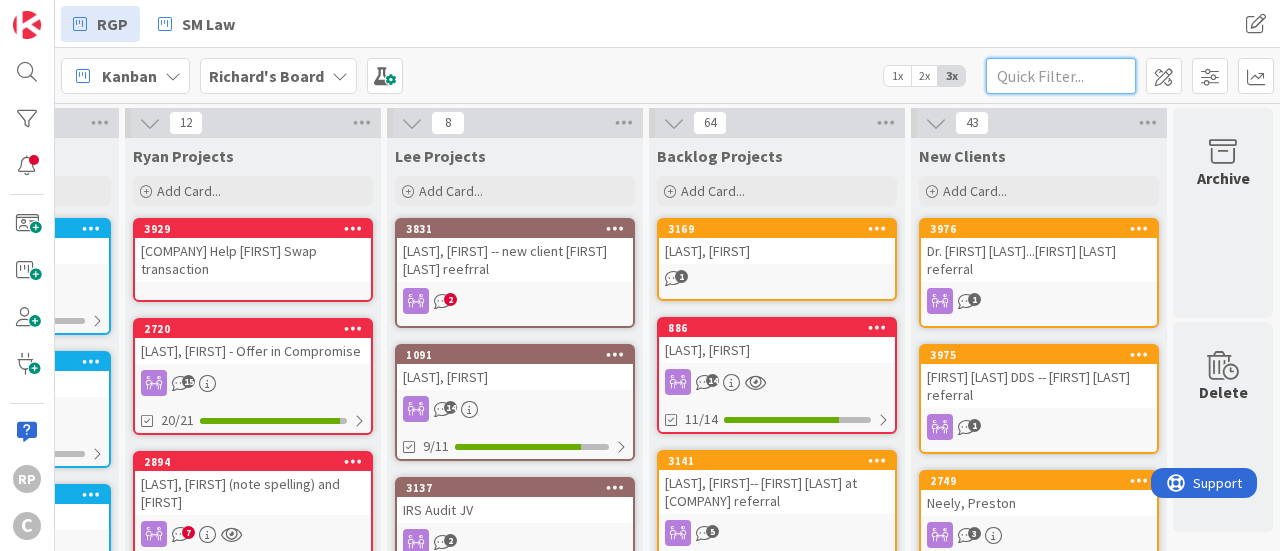 click at bounding box center [1061, 76] 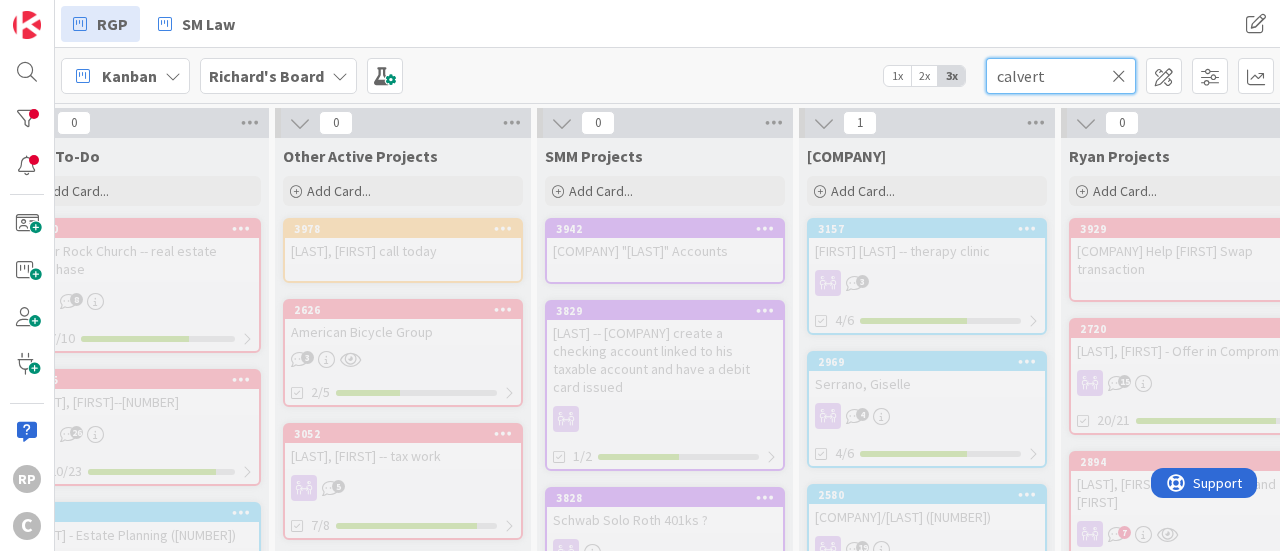 scroll, scrollTop: 0, scrollLeft: 312, axis: horizontal 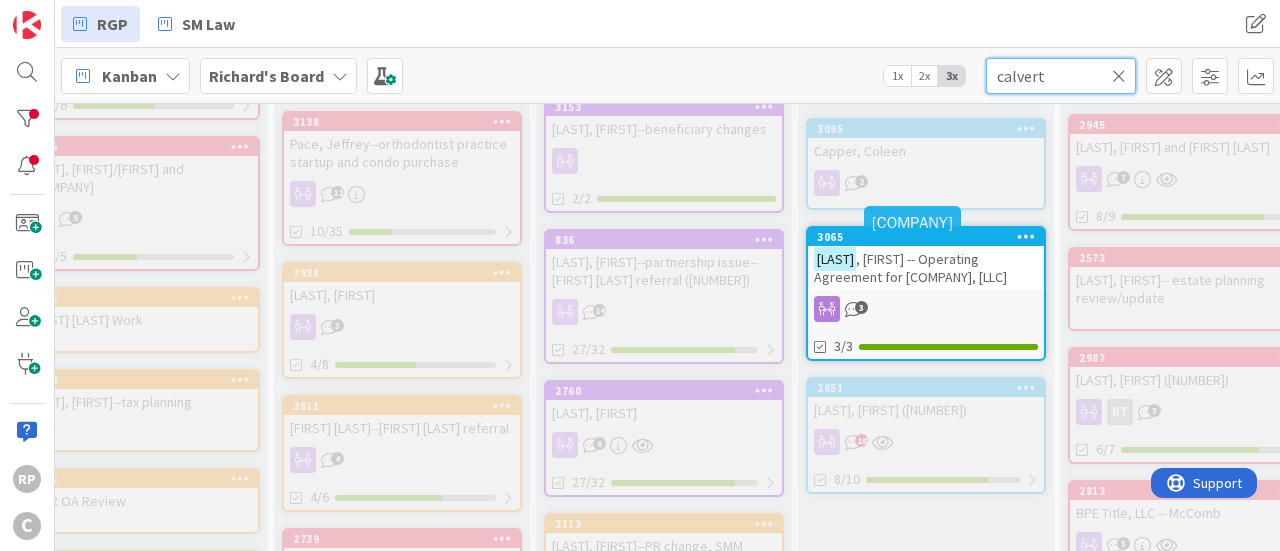 type on "calvert" 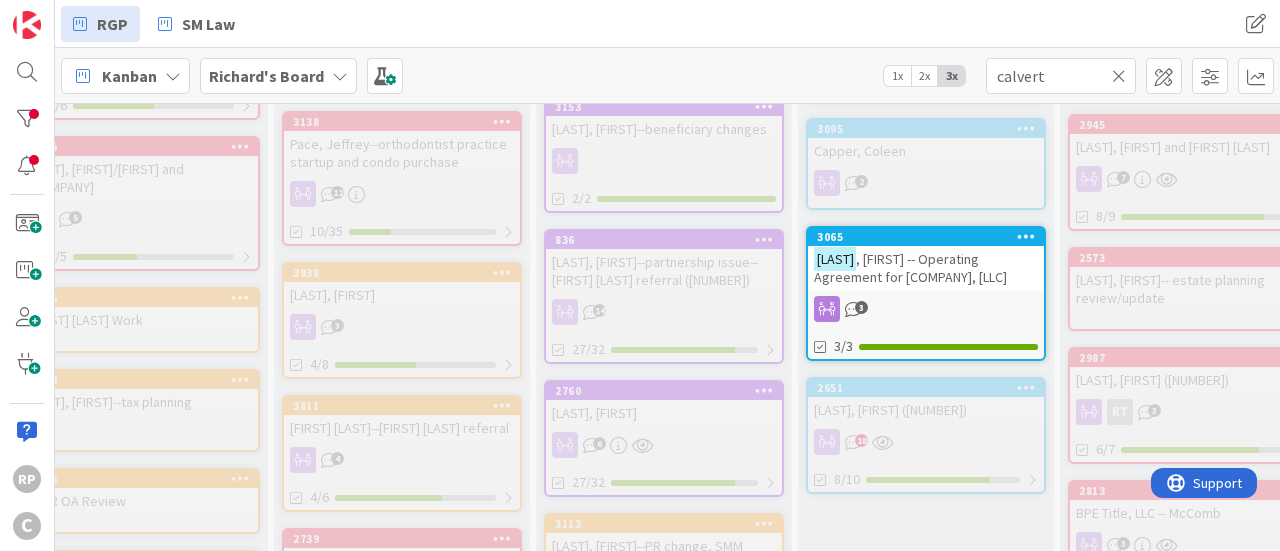 click on "[LAST], [FIRST] -- Operating Agreement for [COMPANY], [LLC]" at bounding box center [926, 268] 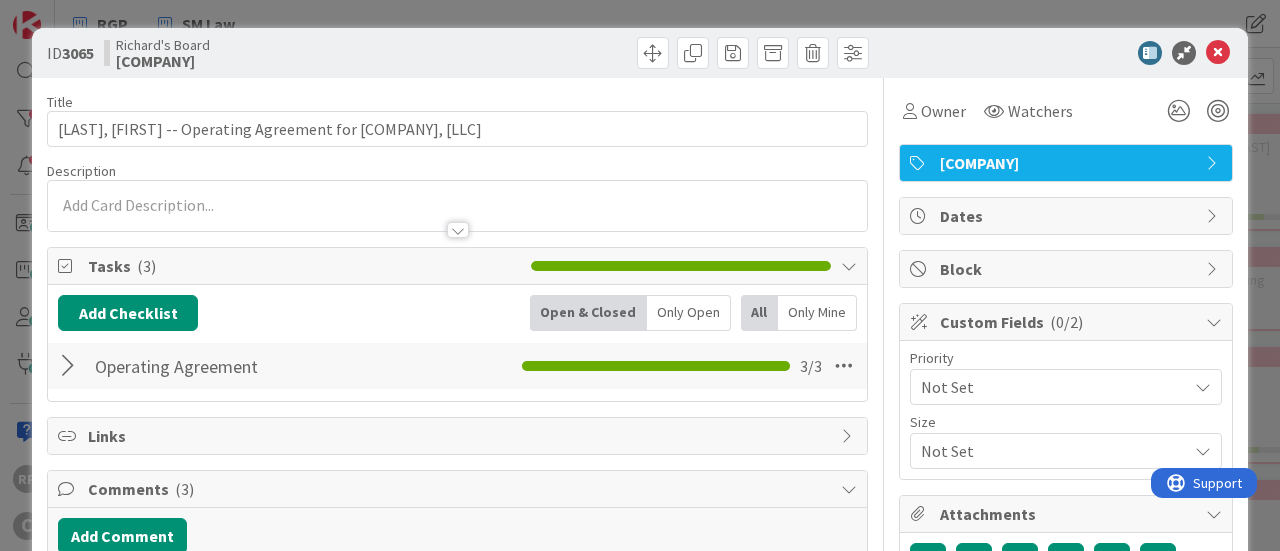 scroll, scrollTop: 0, scrollLeft: 0, axis: both 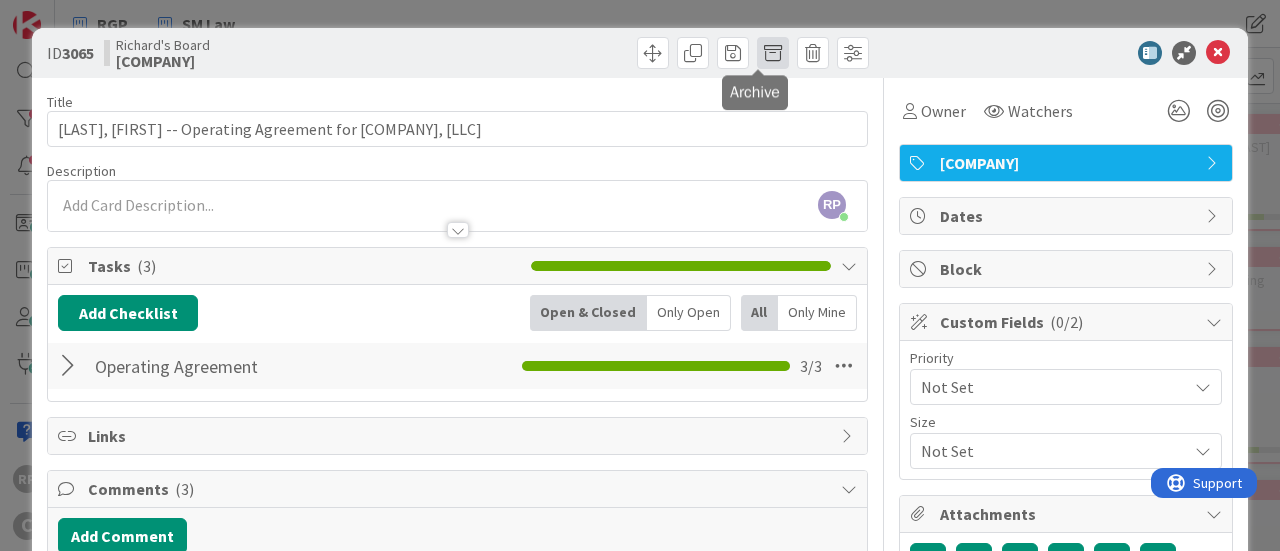 click at bounding box center [773, 53] 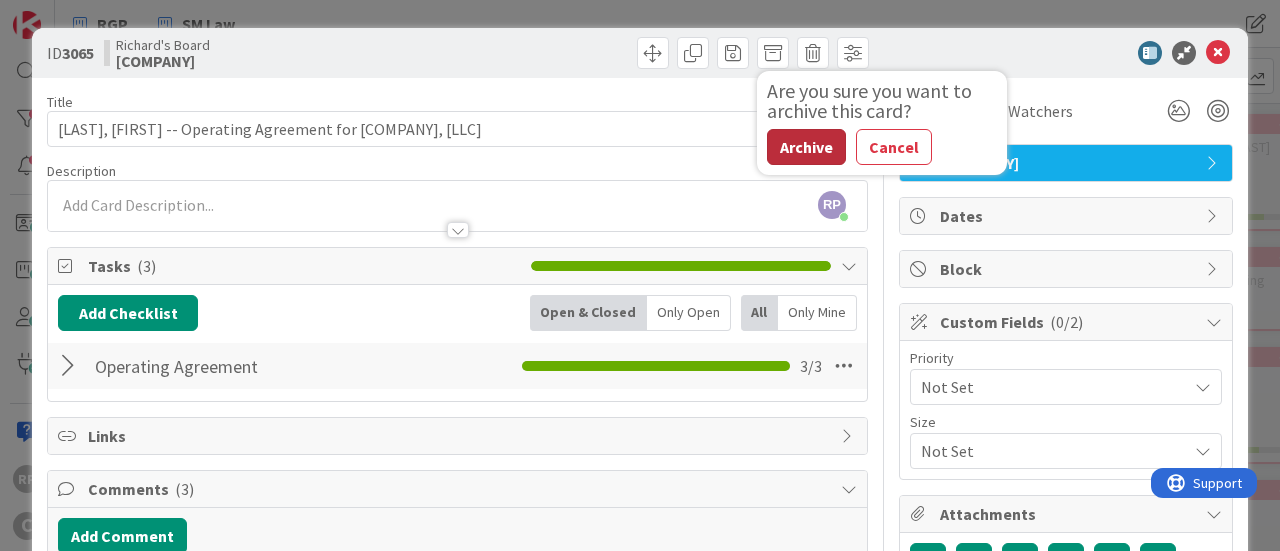 click on "Archive" at bounding box center [806, 147] 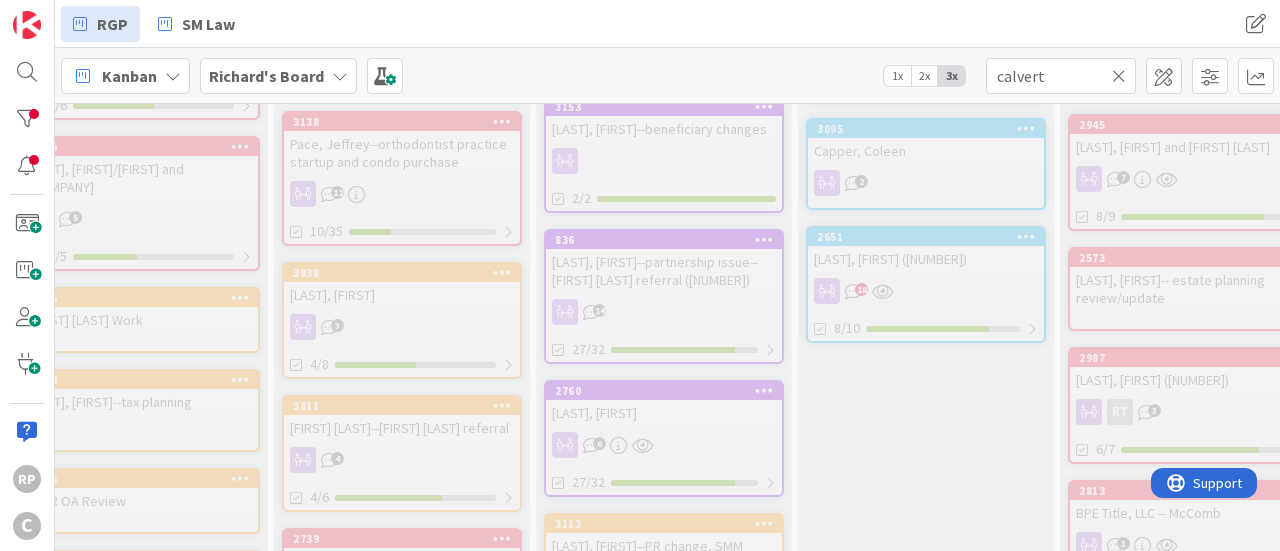 scroll, scrollTop: 0, scrollLeft: 0, axis: both 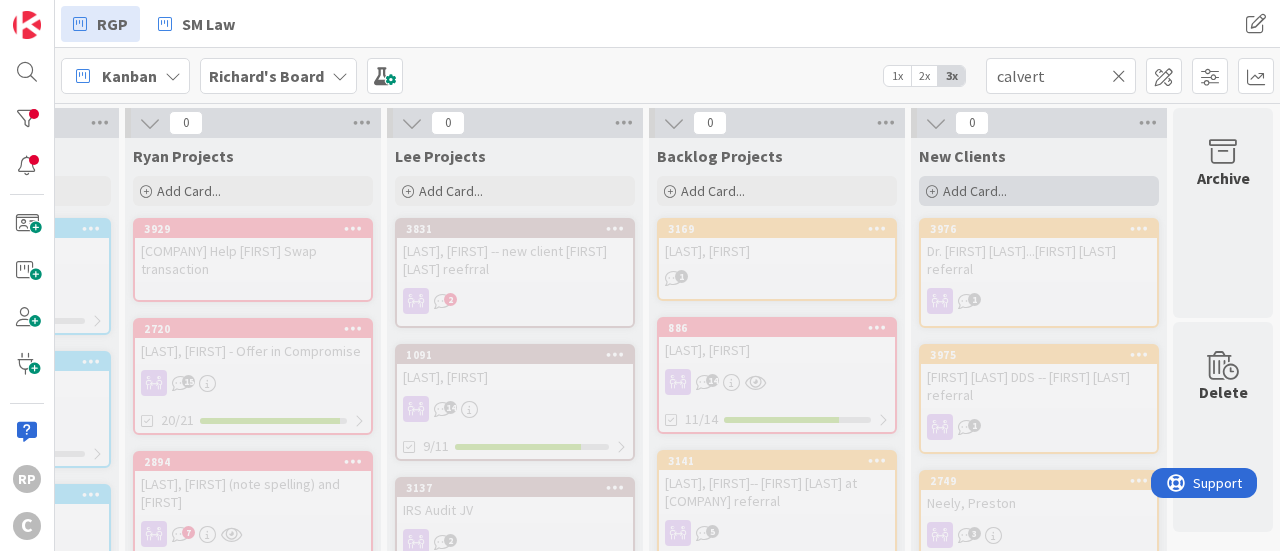 click on "Add Card..." at bounding box center (975, 191) 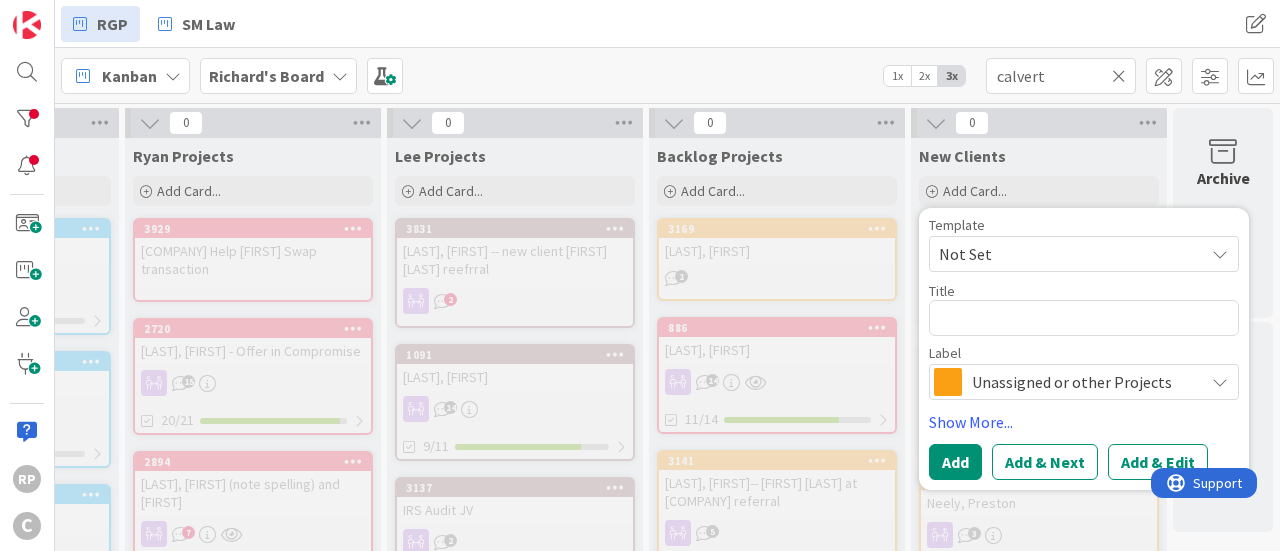 type on "x" 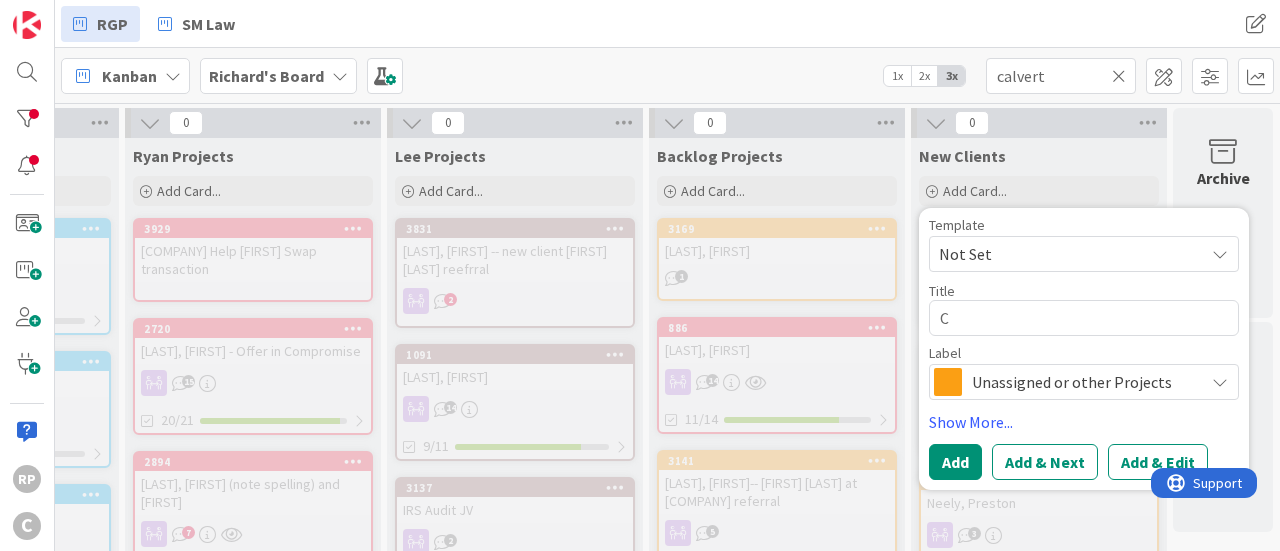 type on "x" 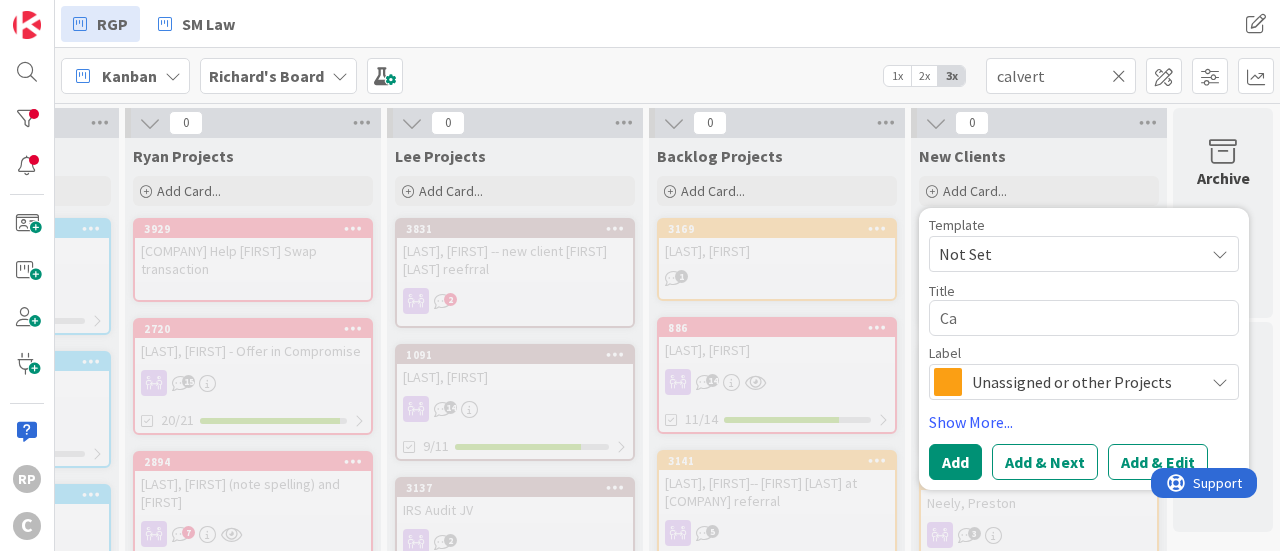 type on "x" 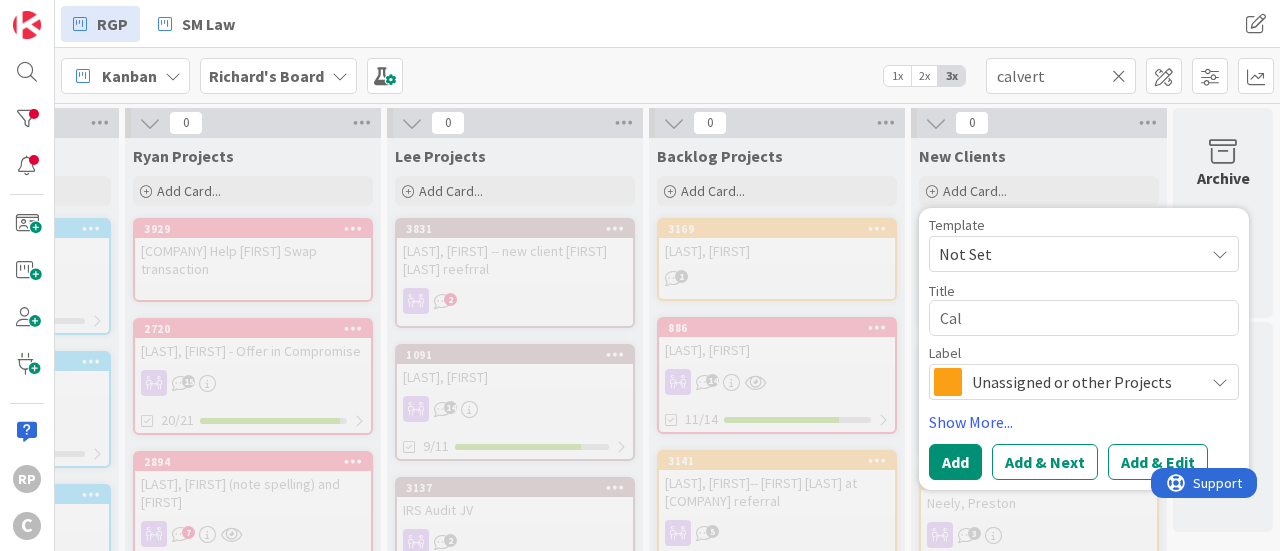 type on "x" 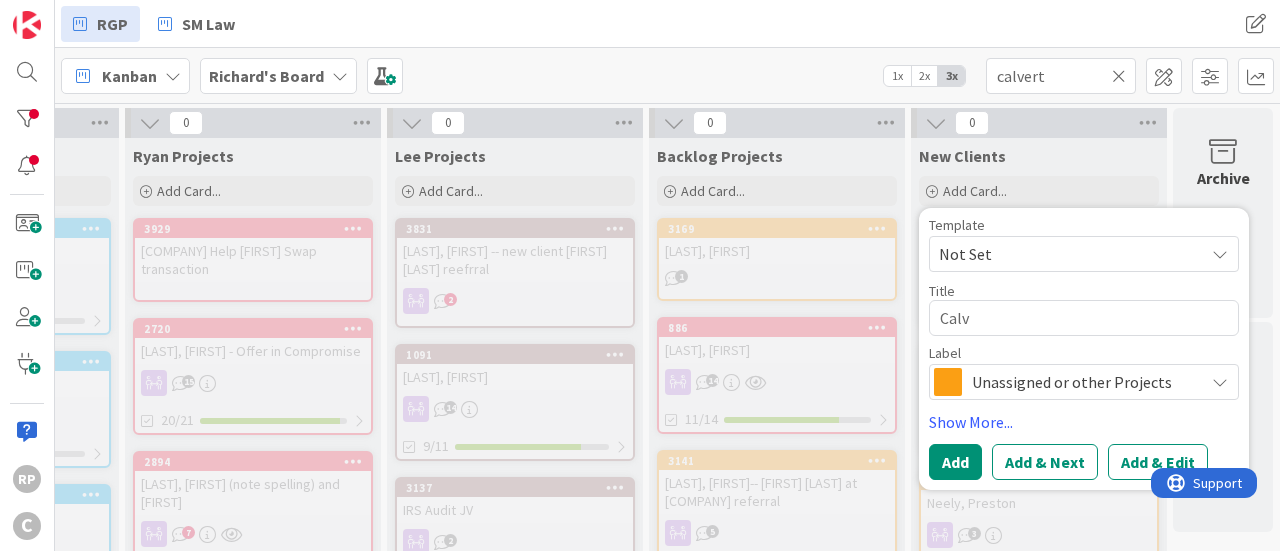 type on "Calve" 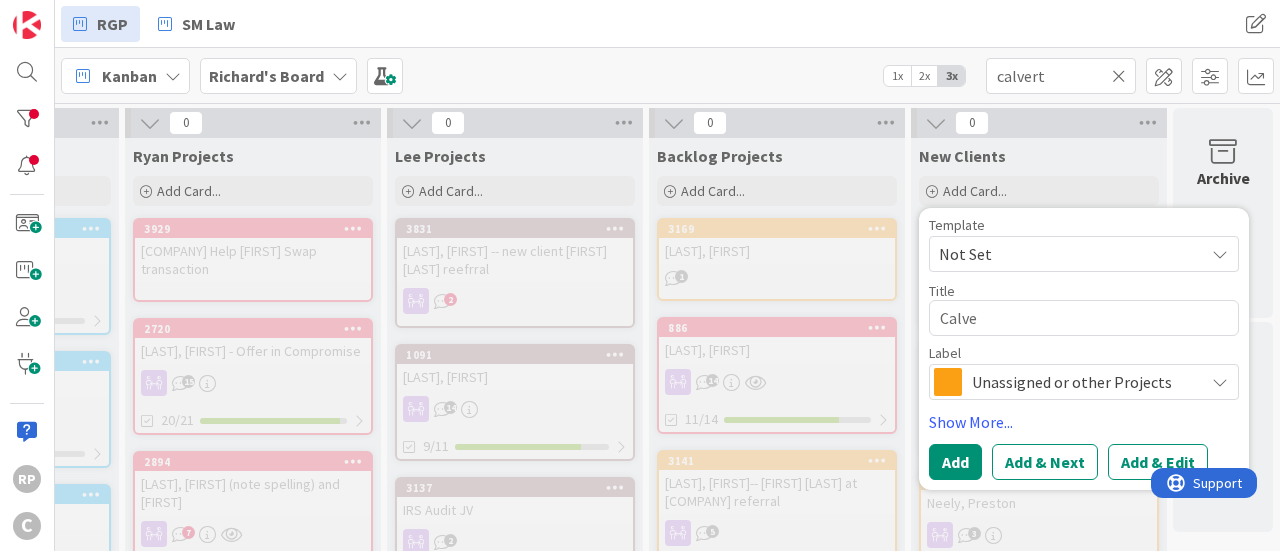 type on "x" 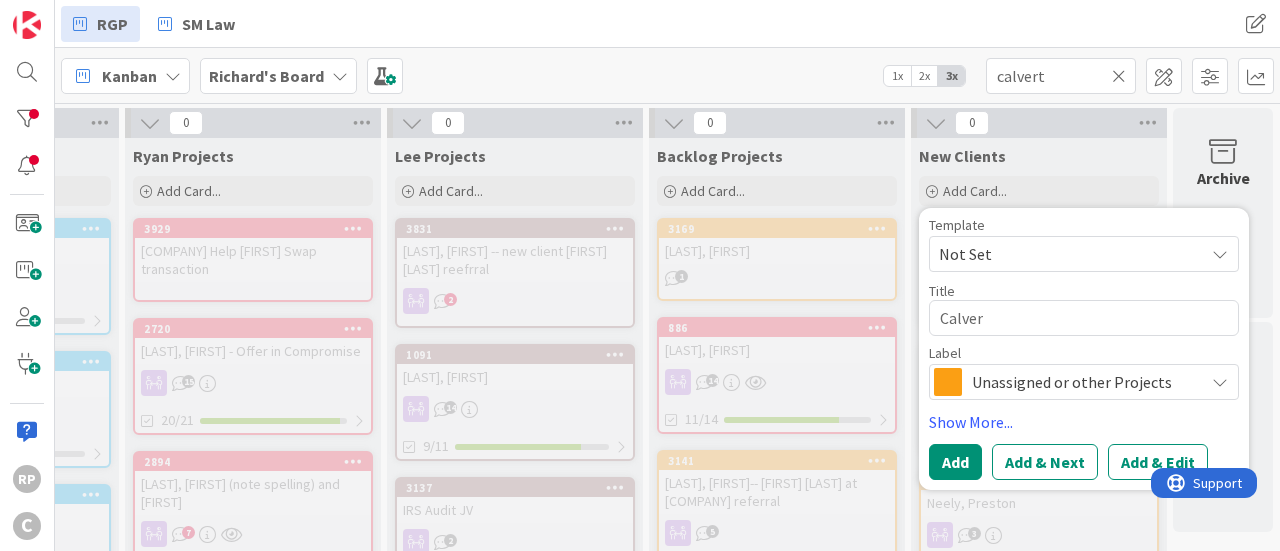 type on "x" 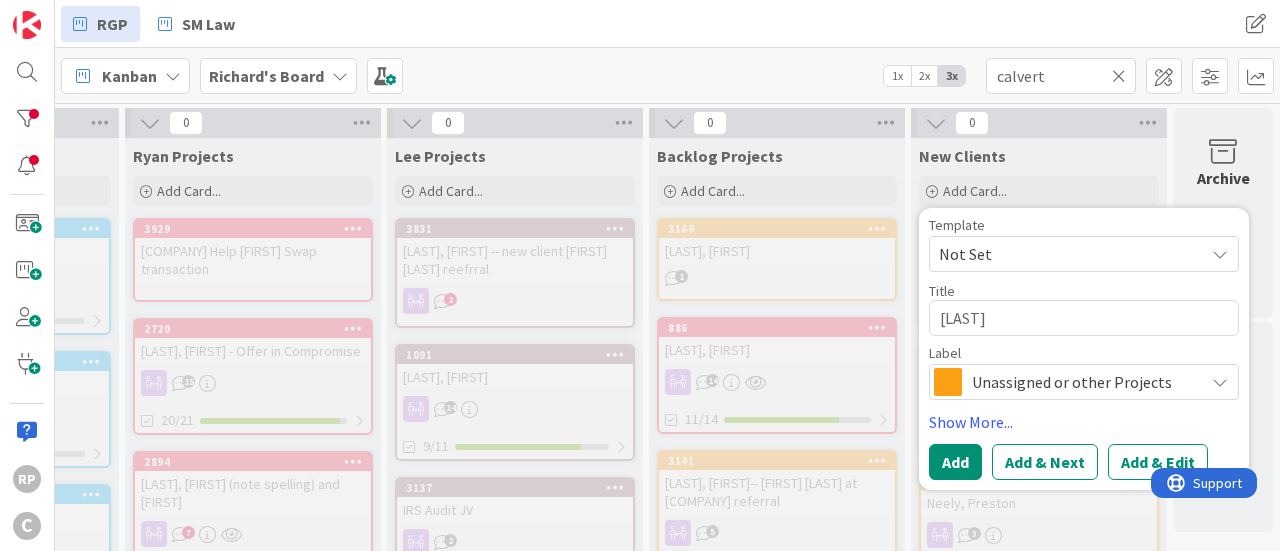 type on "x" 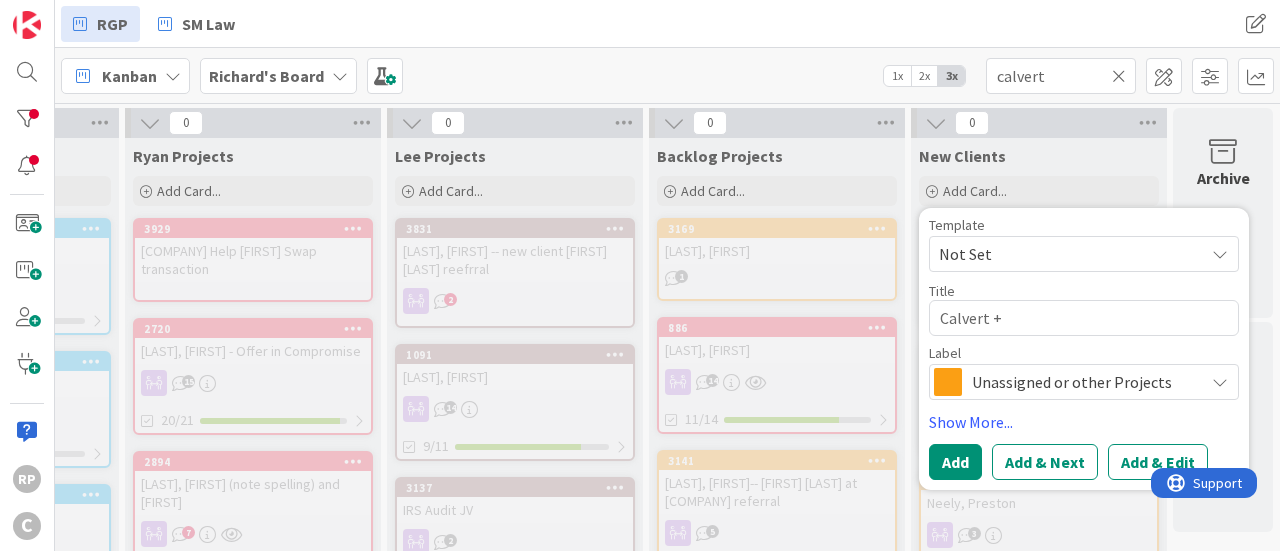type on "x" 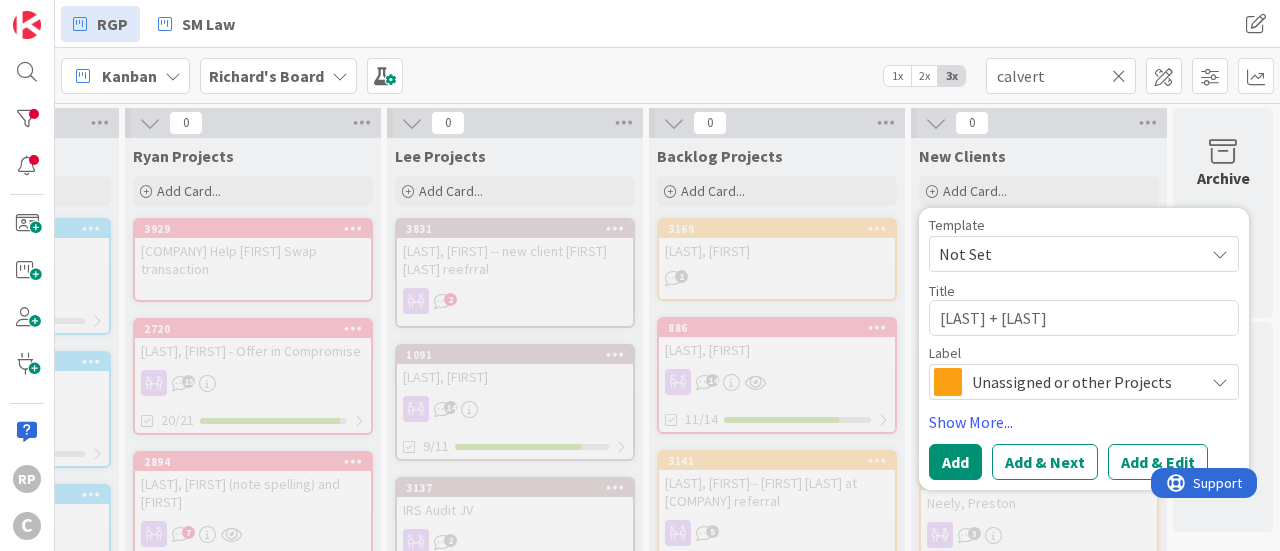 type on "x" 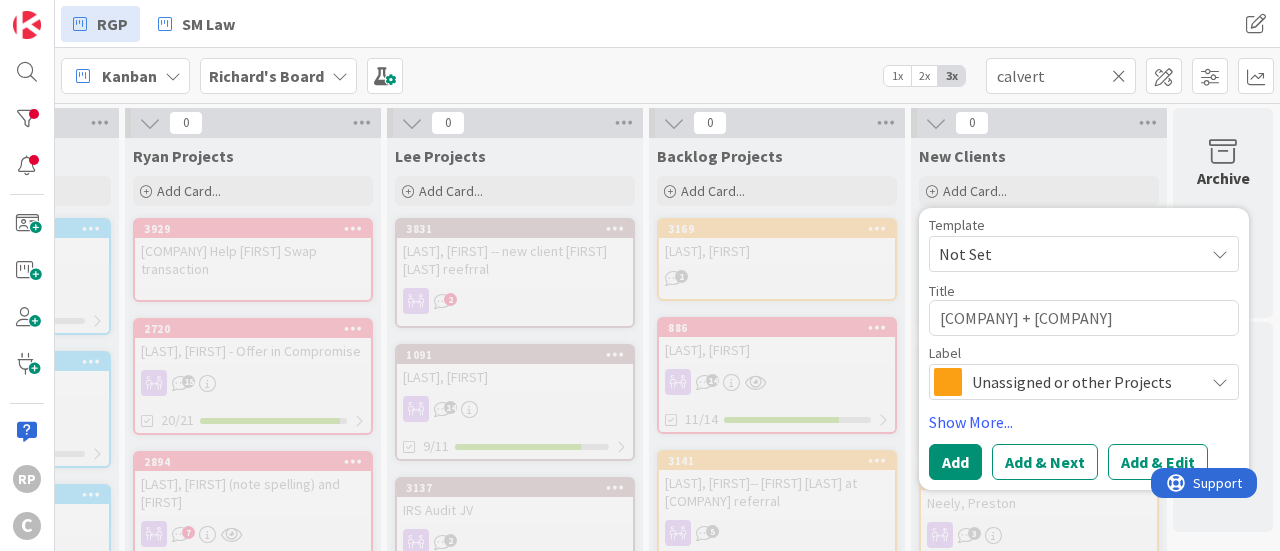 type on "x" 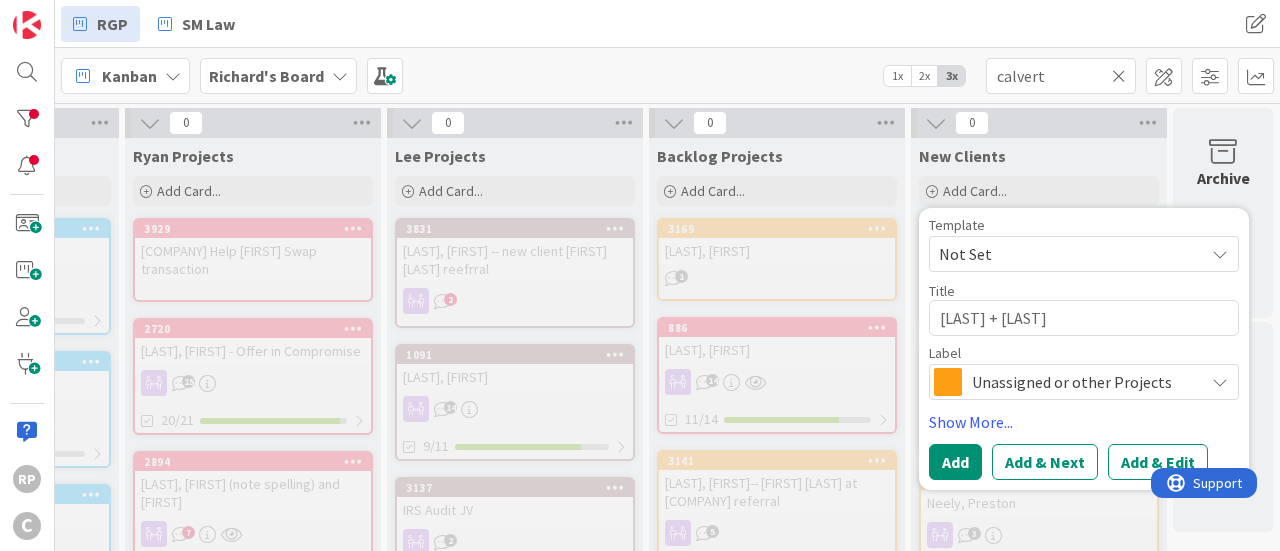 type on "x" 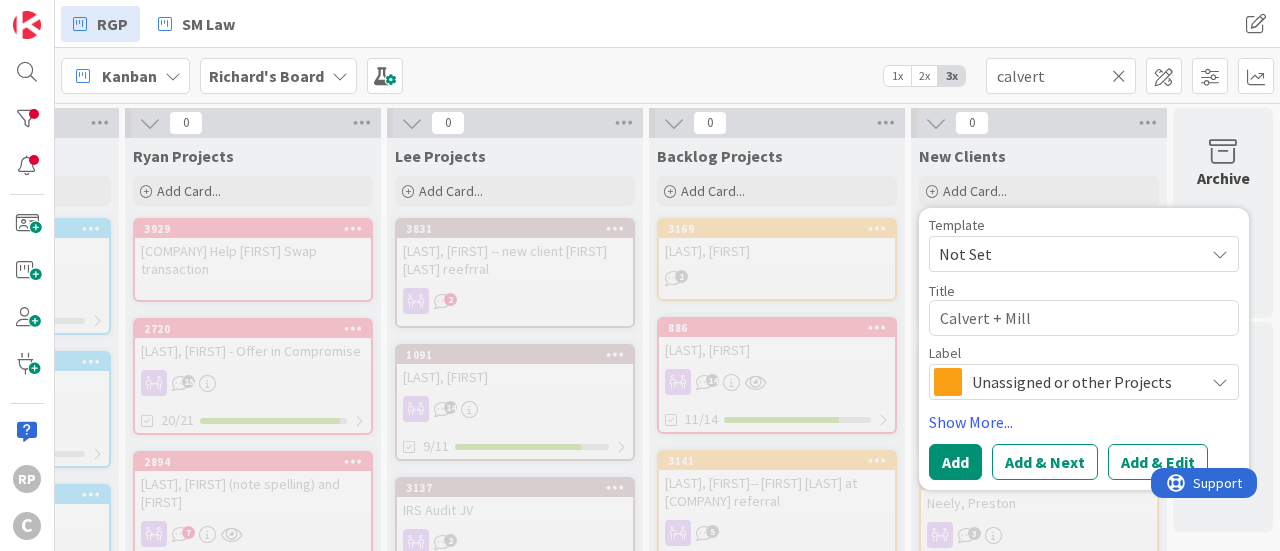 type on "x" 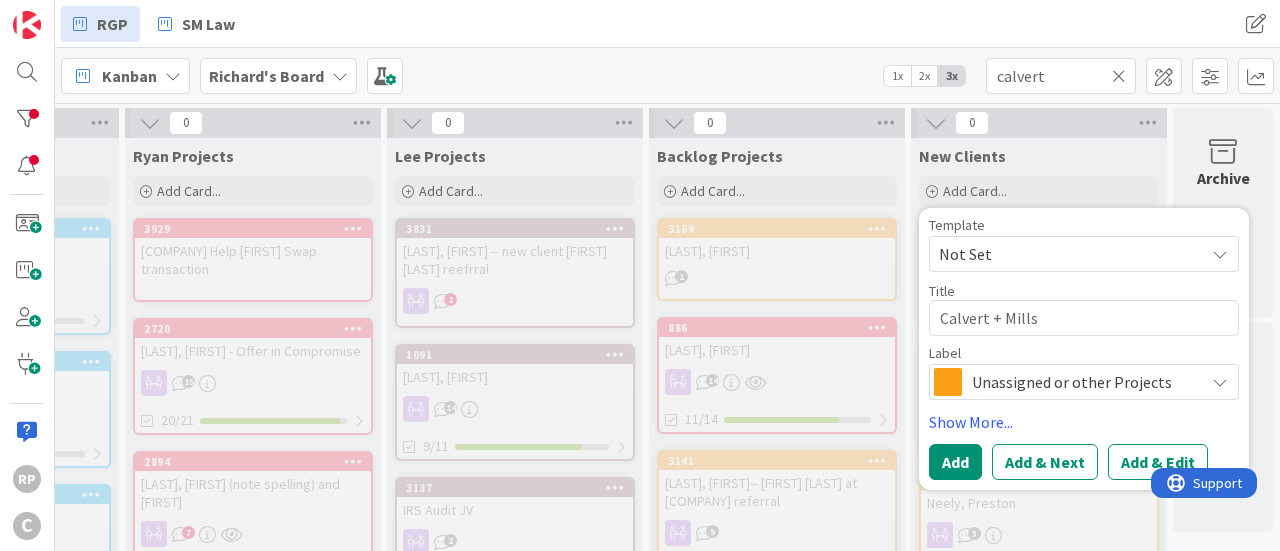 type on "x" 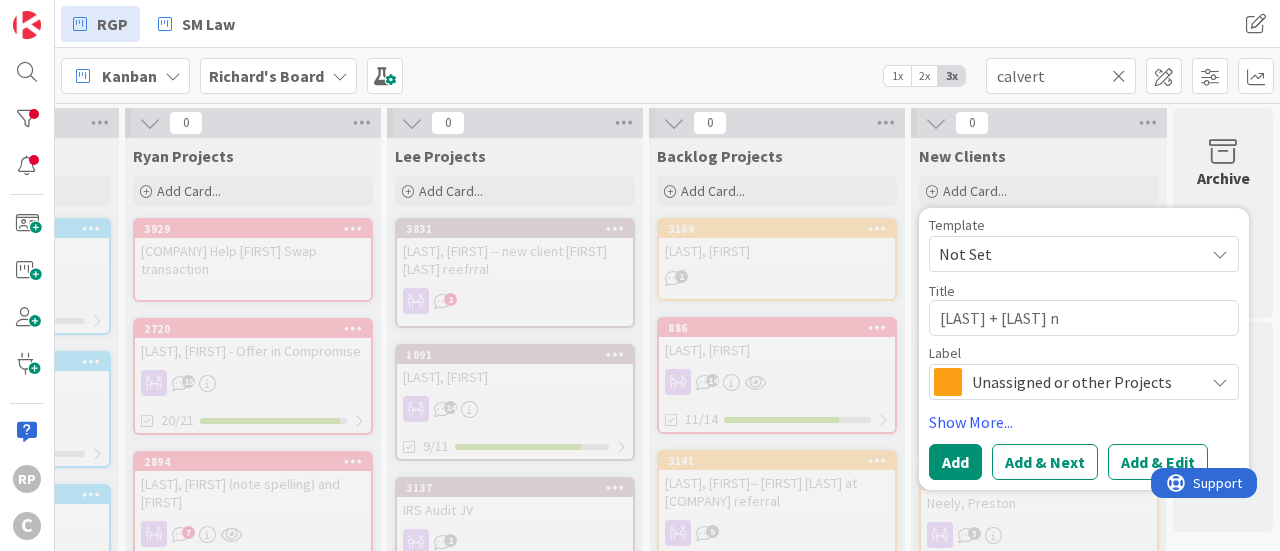 type on "x" 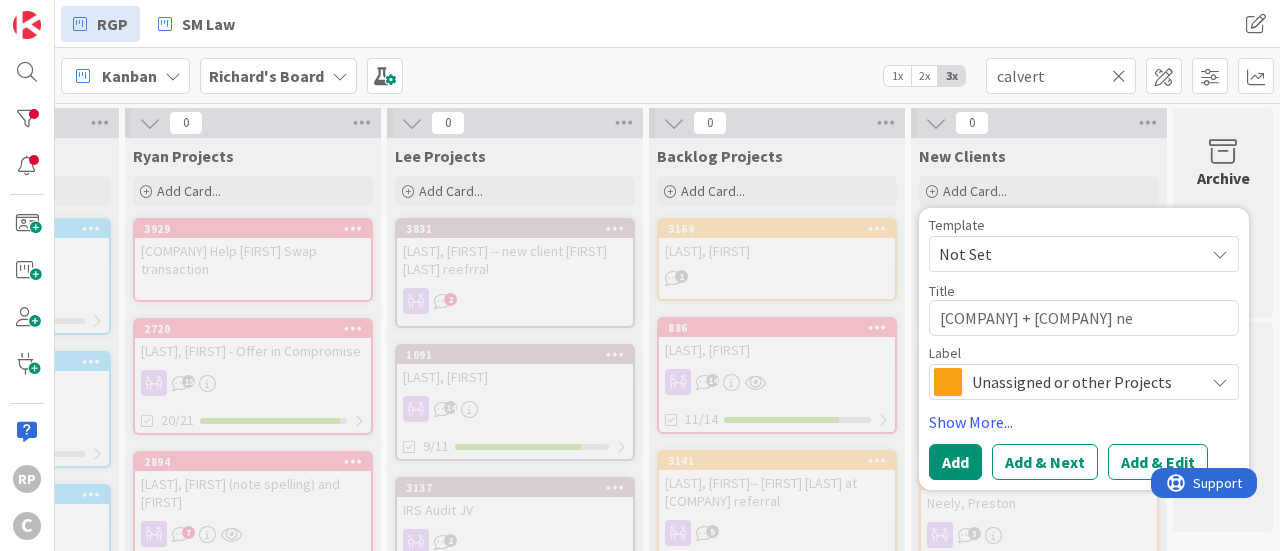 type on "x" 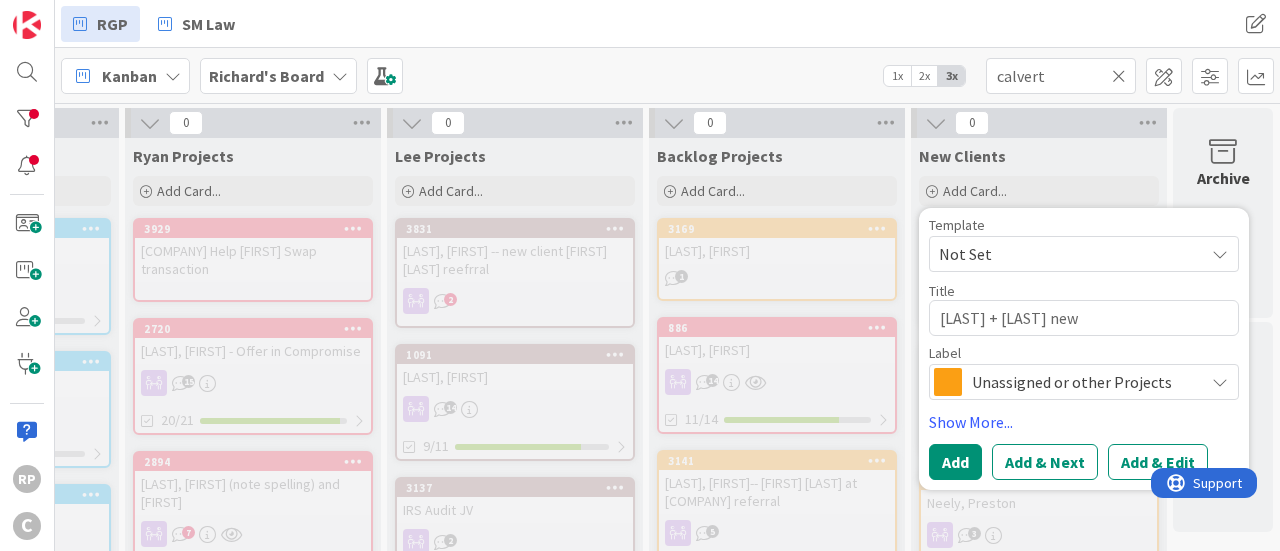 type on "[LAST] + [LAST] new" 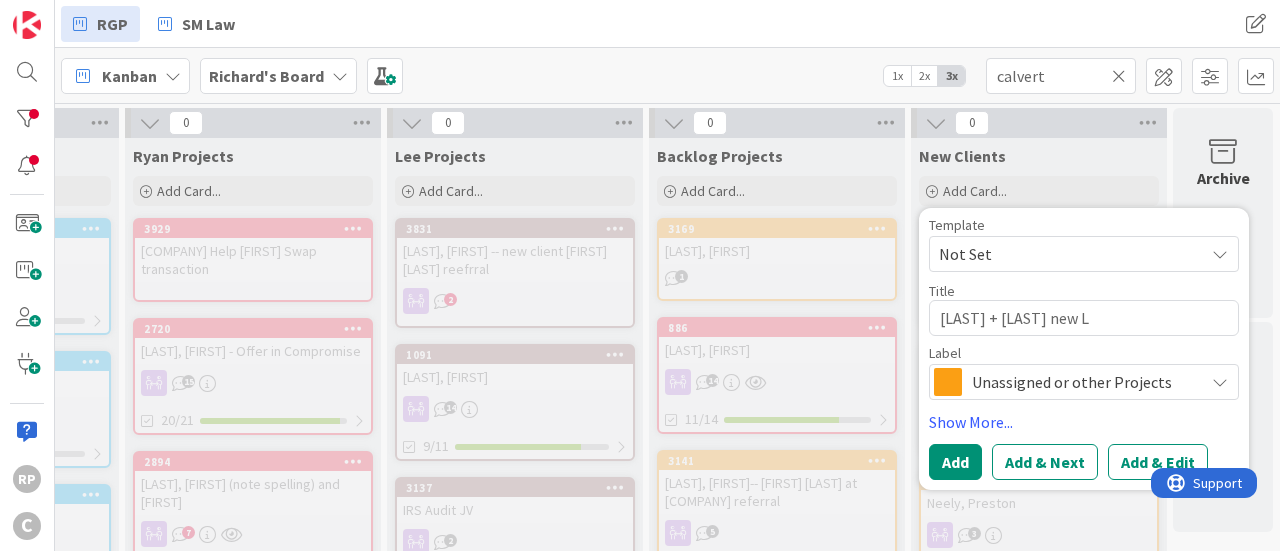 type on "x" 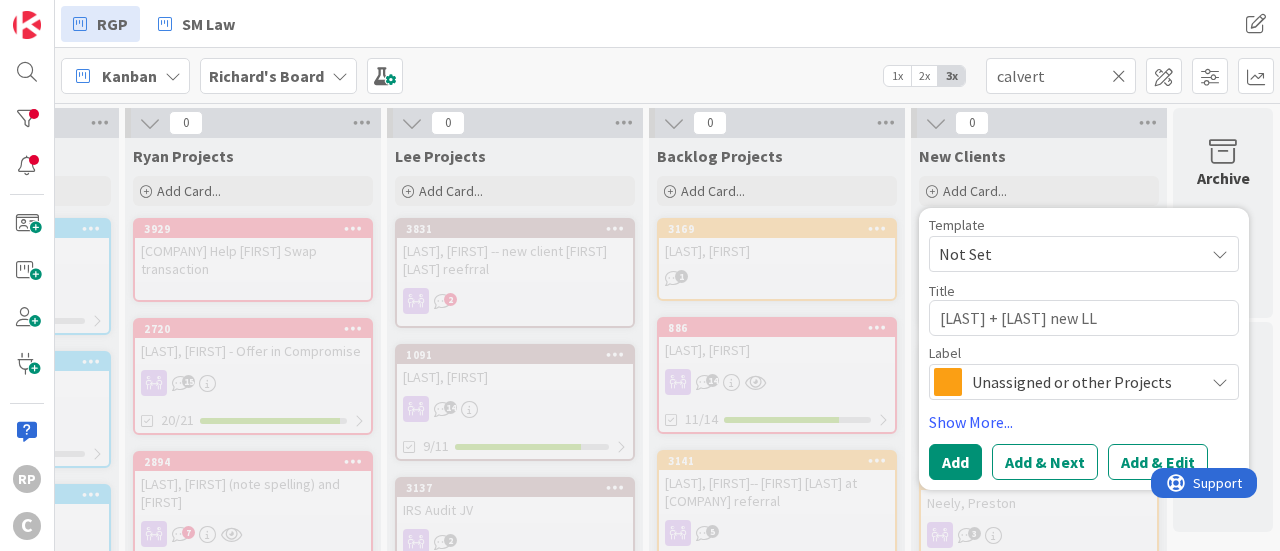 type on "x" 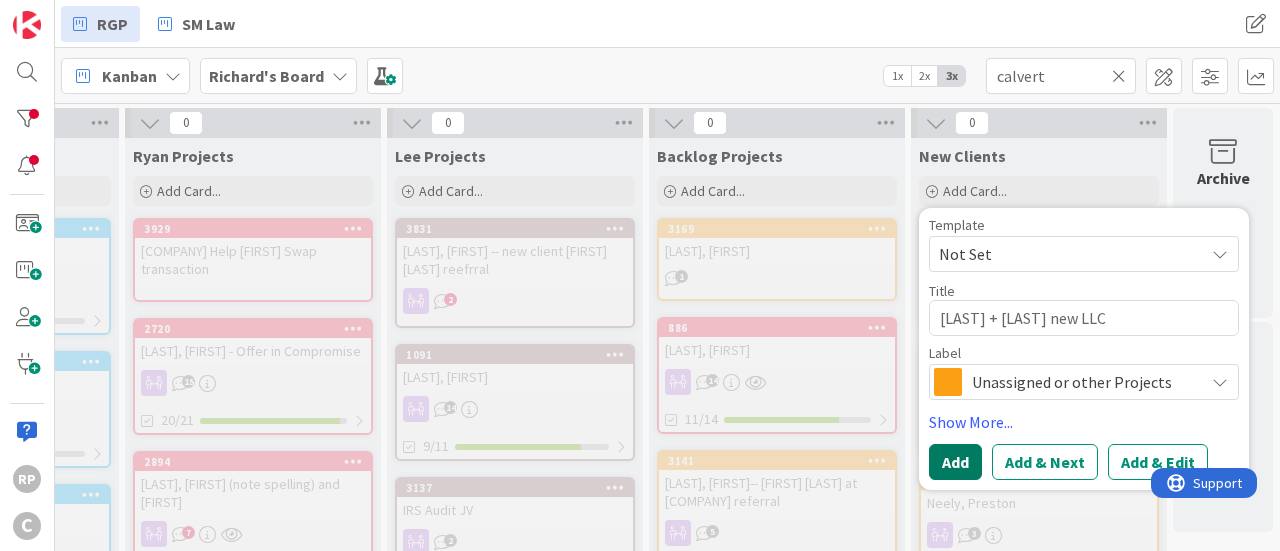type on "[LAST] + [LAST] new LLC" 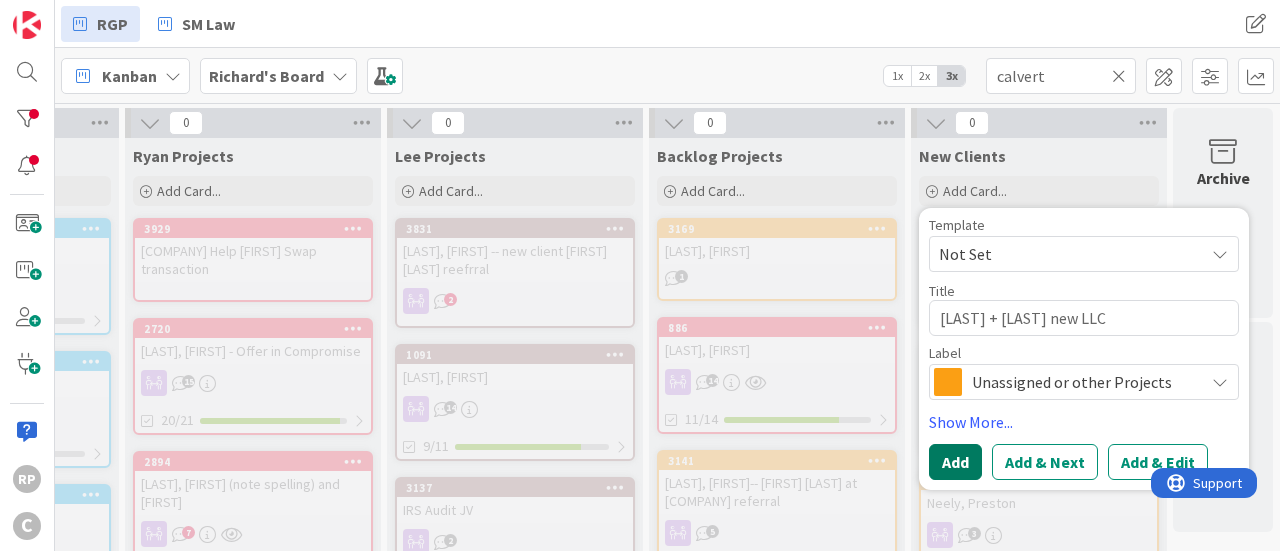 click on "Add" at bounding box center (955, 462) 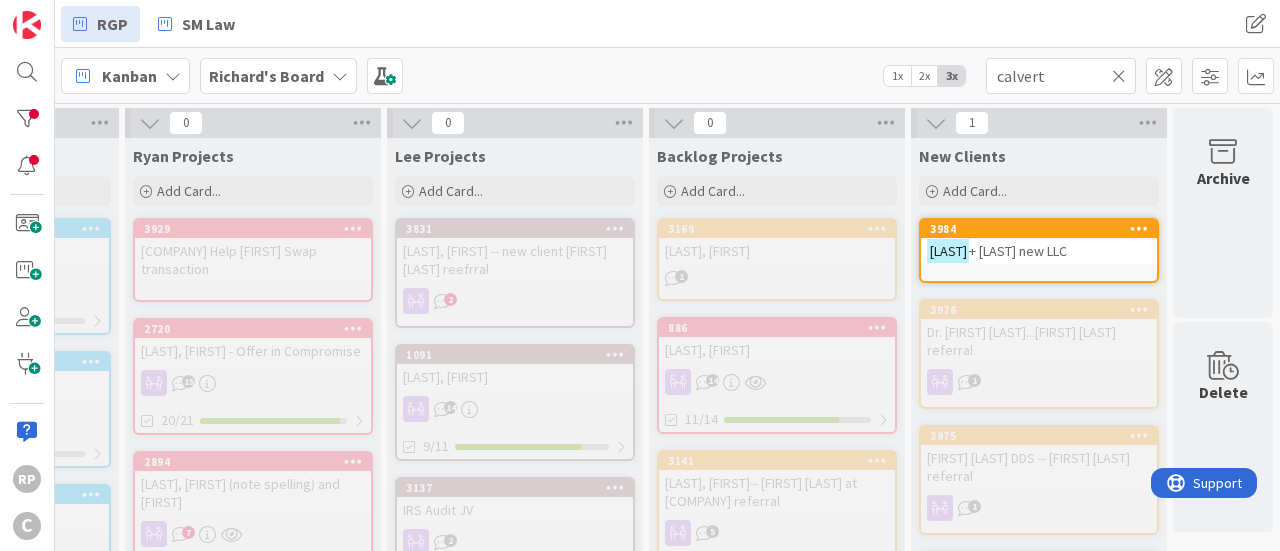 click at bounding box center (1139, 228) 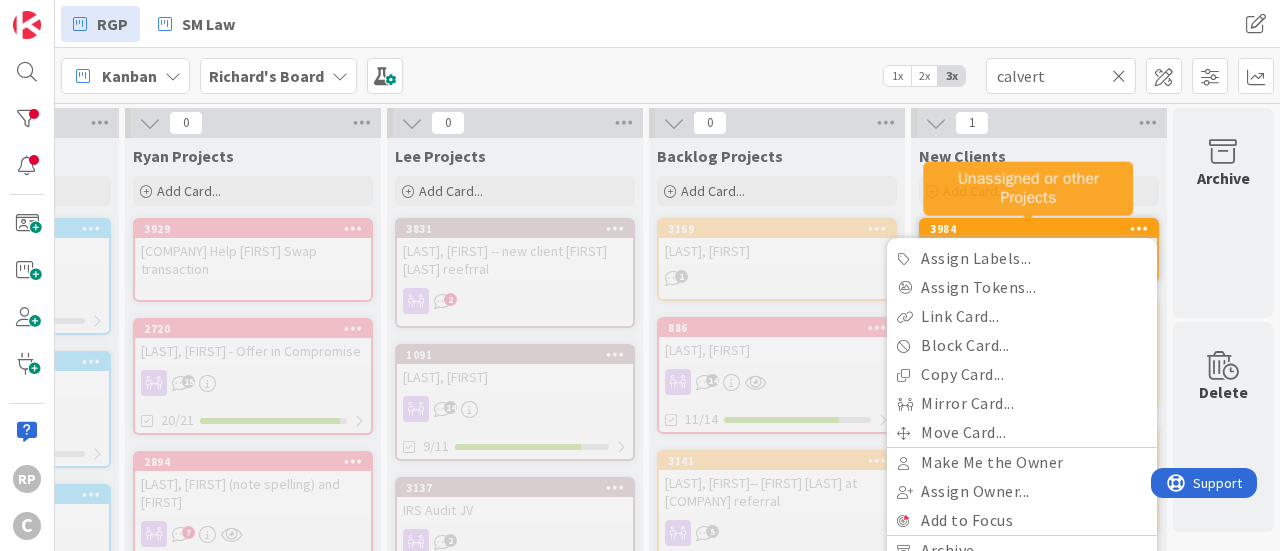 click on "3984" at bounding box center (1043, 229) 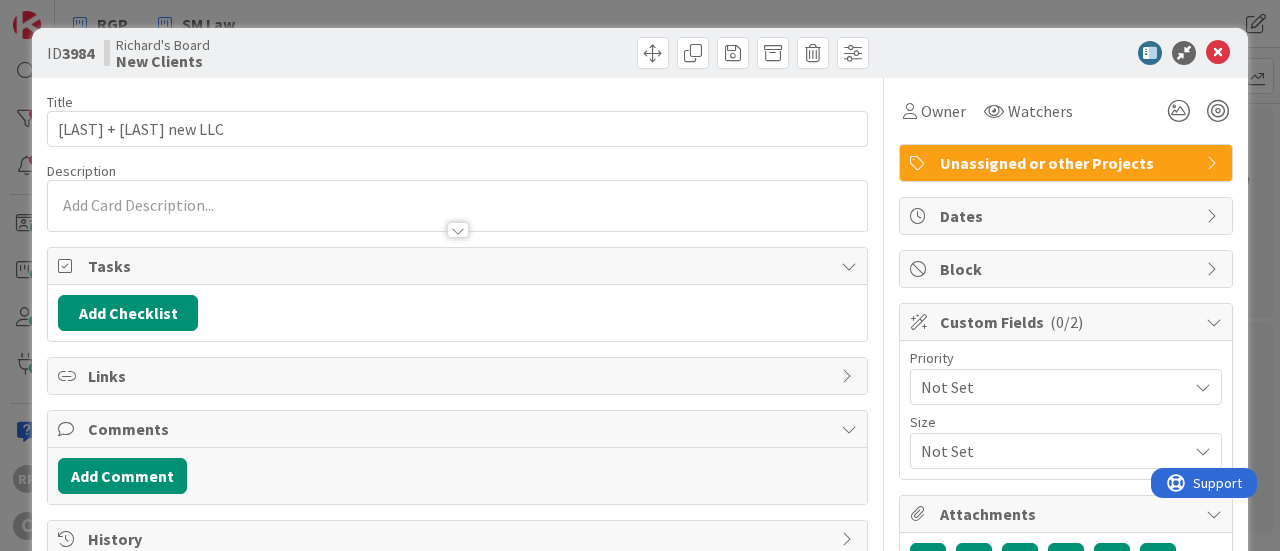 scroll, scrollTop: 0, scrollLeft: 0, axis: both 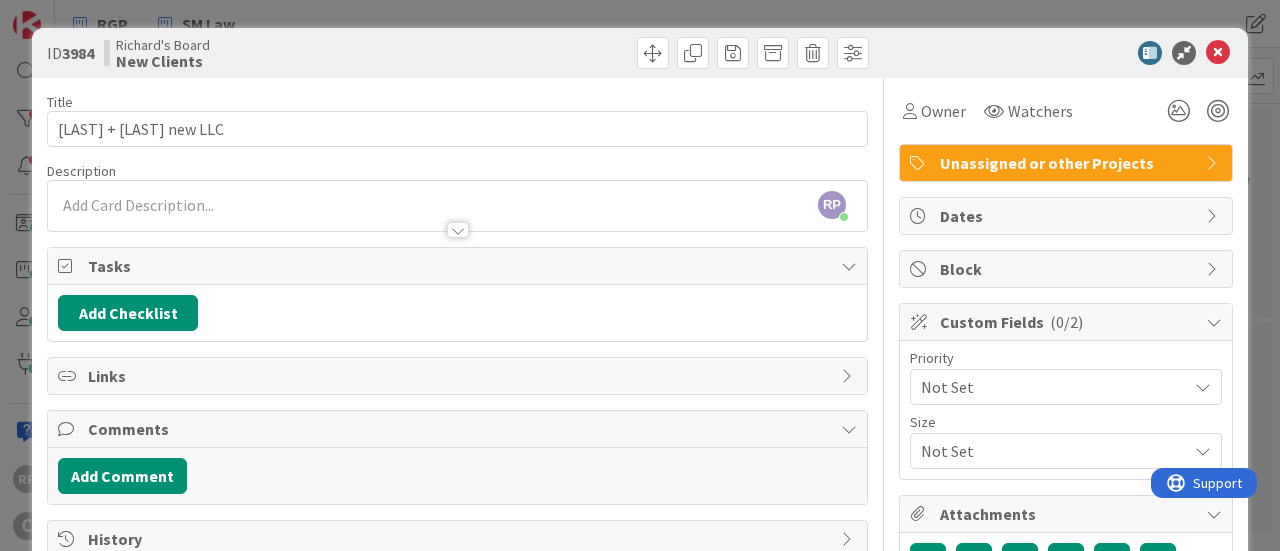 click on "Unassigned or other Projects" at bounding box center [1068, 163] 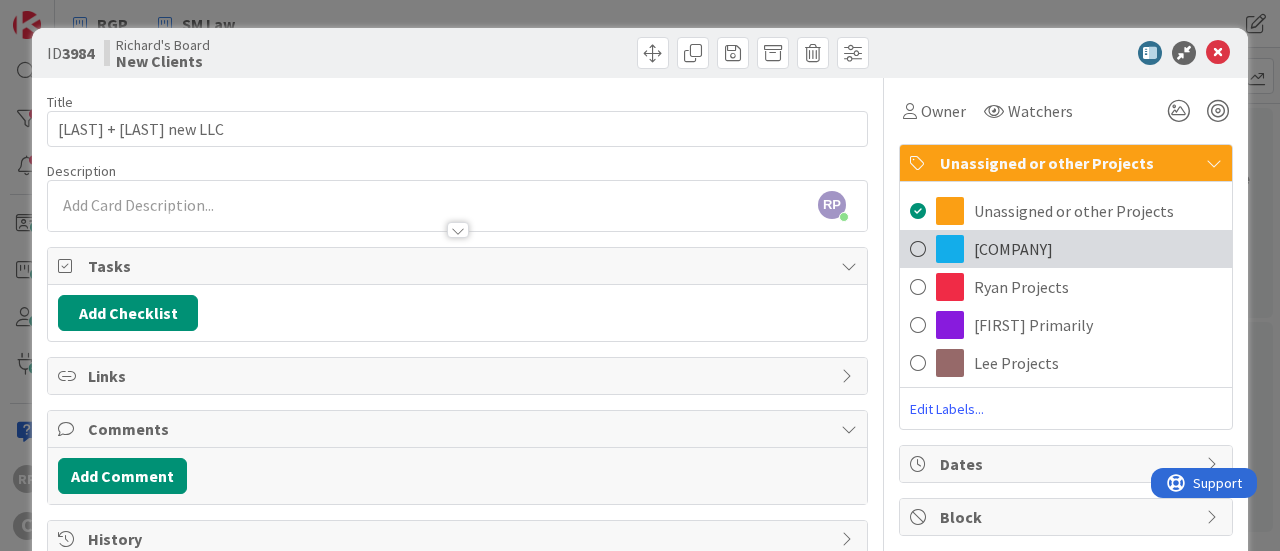 click on "[COMPANY]" at bounding box center (1013, 249) 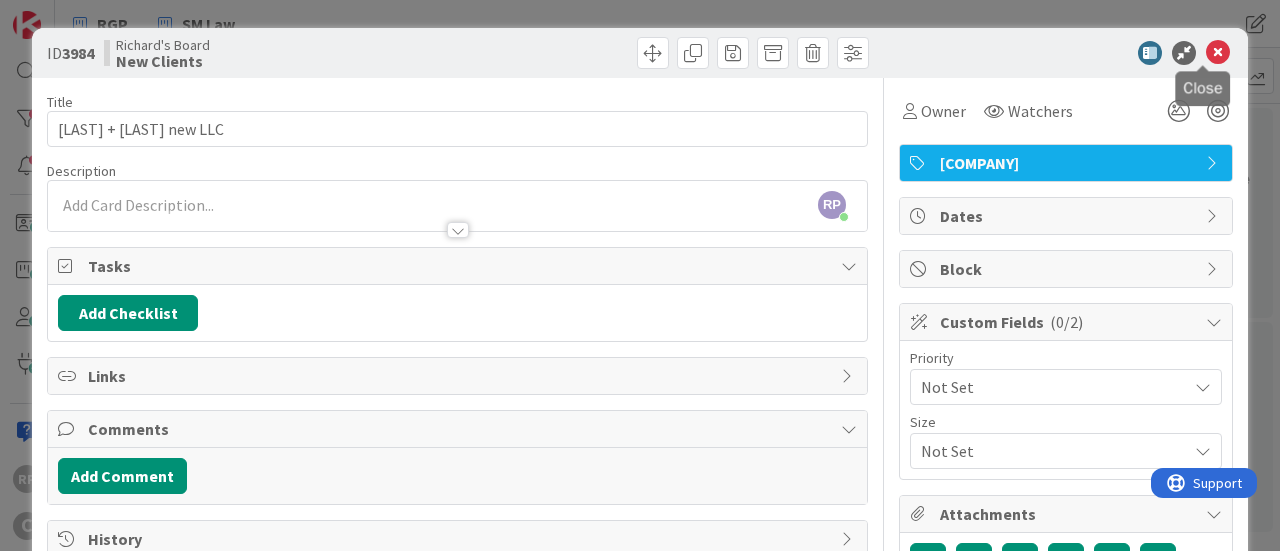 click at bounding box center [1218, 53] 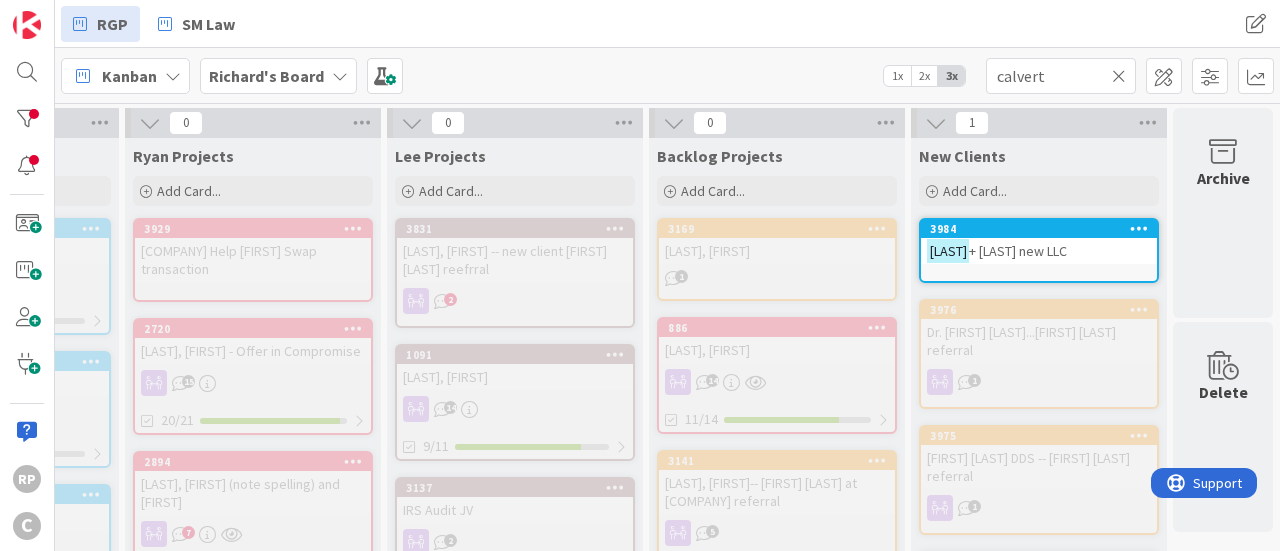 scroll, scrollTop: 0, scrollLeft: 0, axis: both 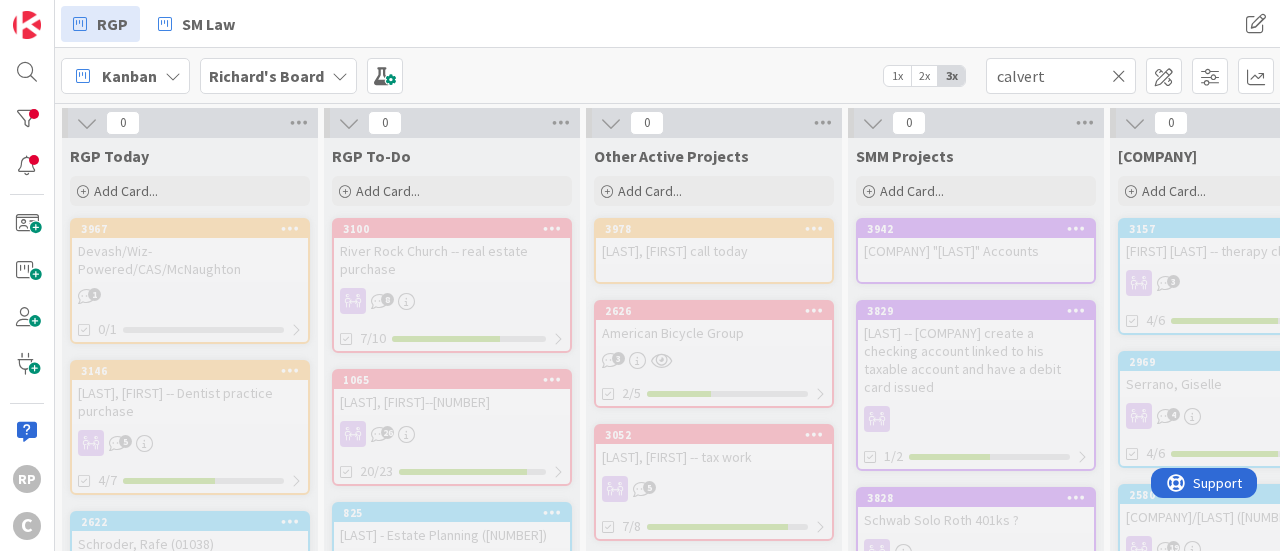click at bounding box center (1119, 76) 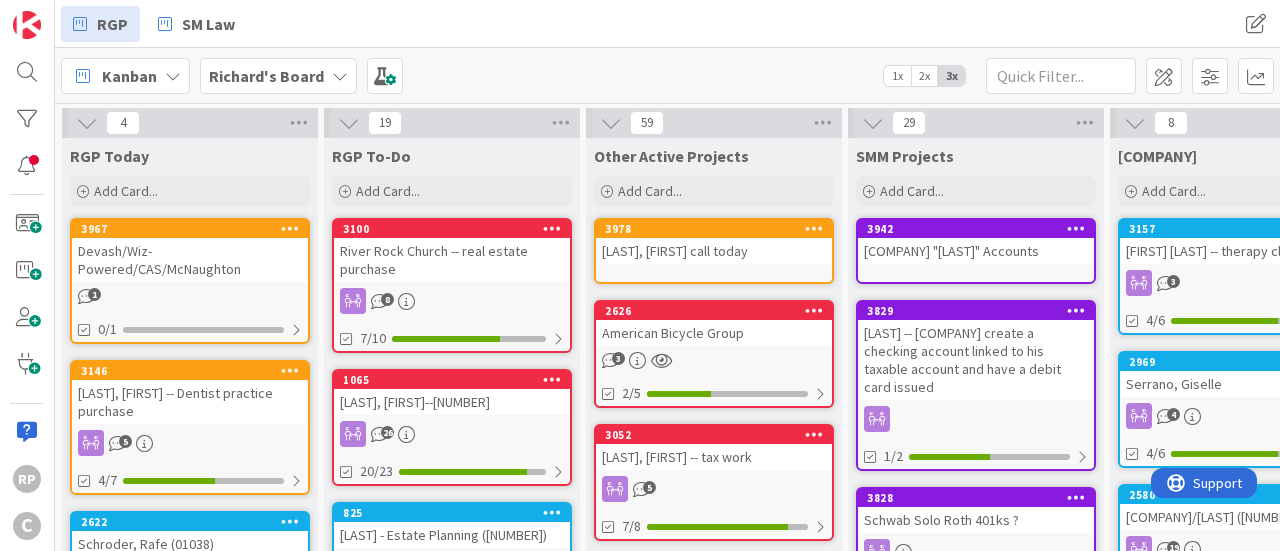 click on "[NUMBER] [LAST], [FIRST] call today" at bounding box center [714, 251] 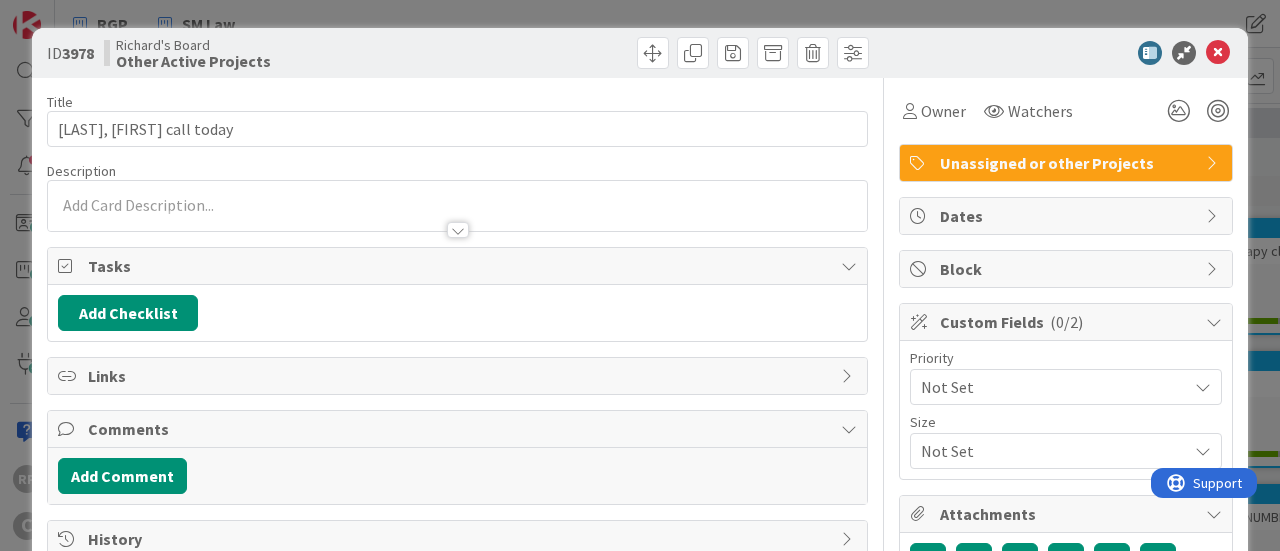 scroll, scrollTop: 0, scrollLeft: 0, axis: both 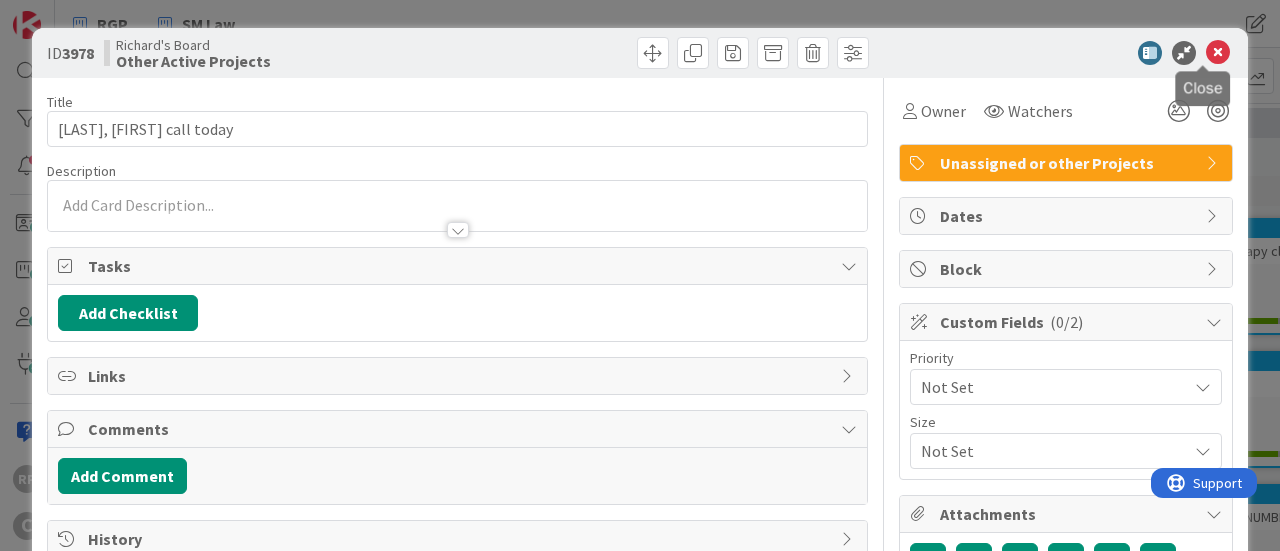 click at bounding box center [1218, 53] 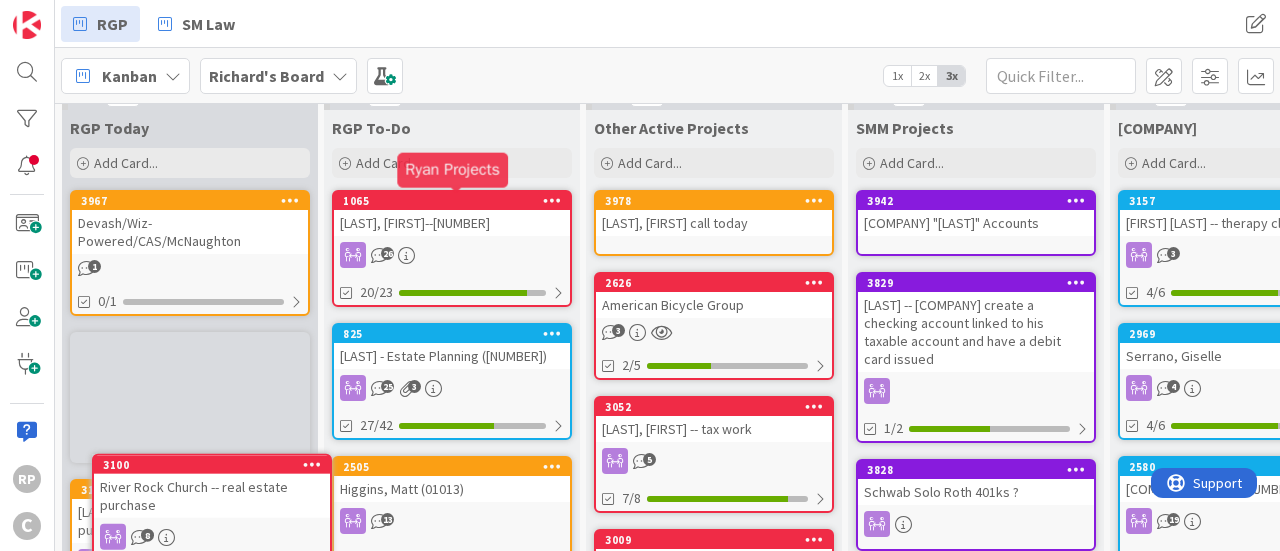 scroll, scrollTop: 0, scrollLeft: 0, axis: both 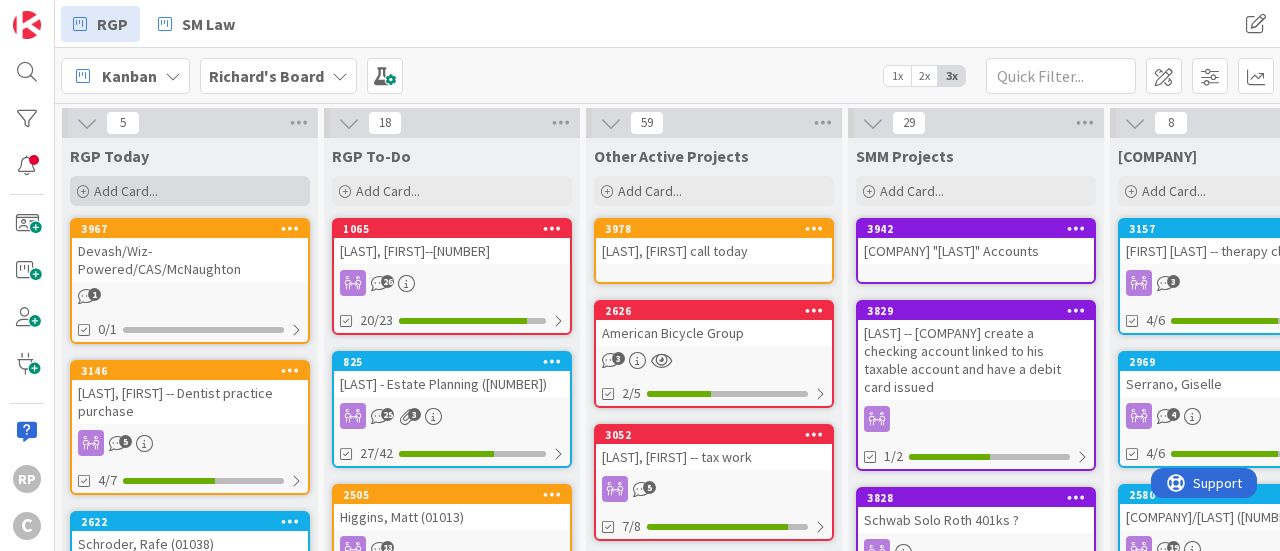 click on "Add Card..." at bounding box center (190, 191) 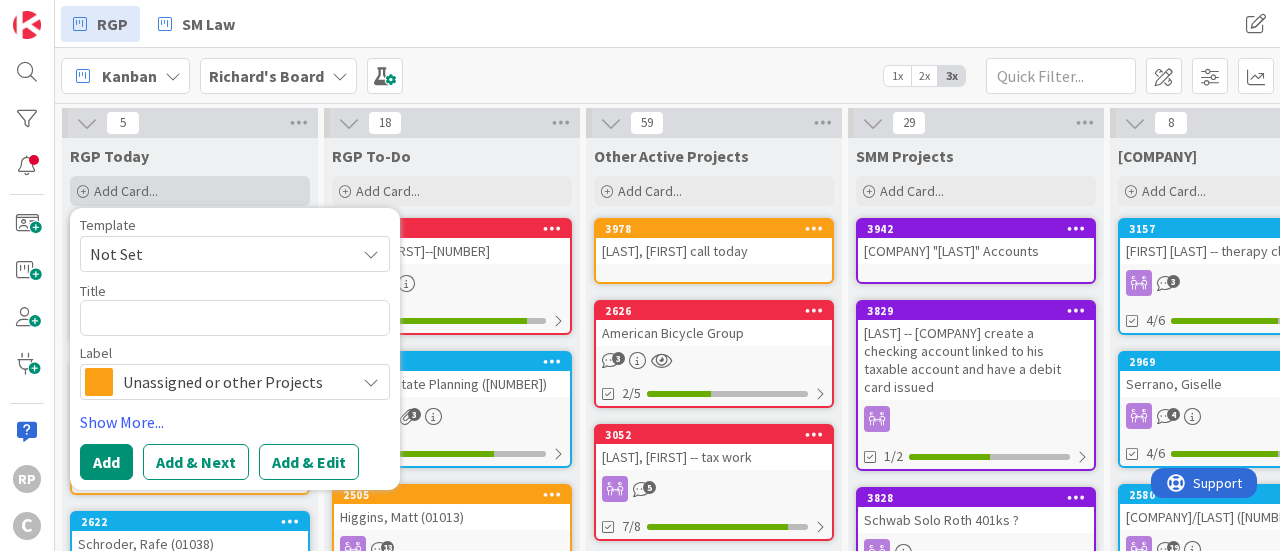 type on "x" 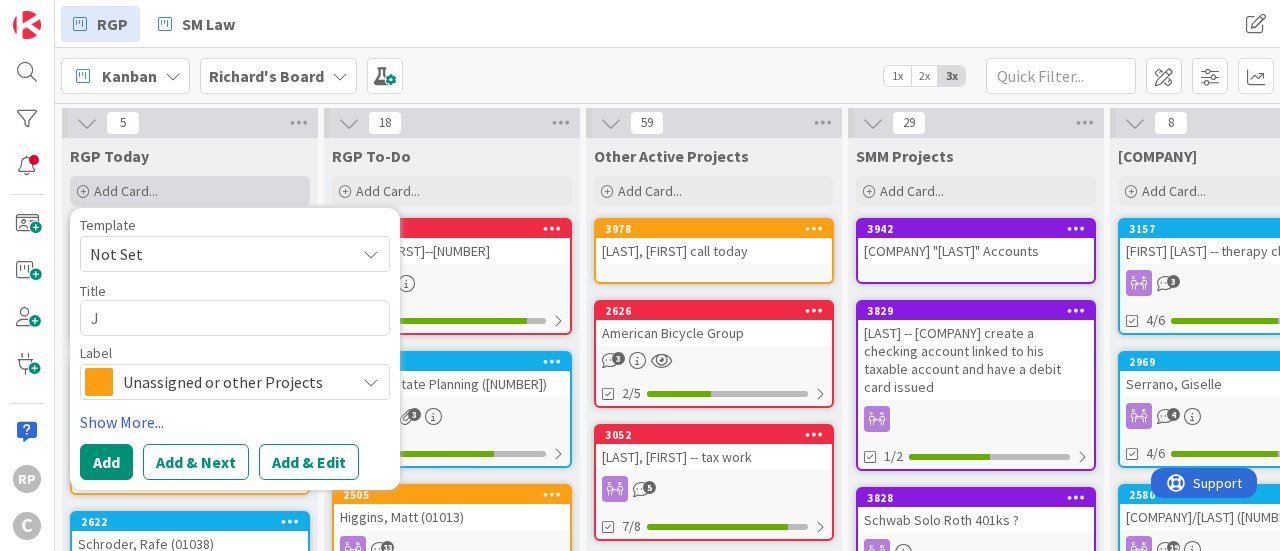 type on "x" 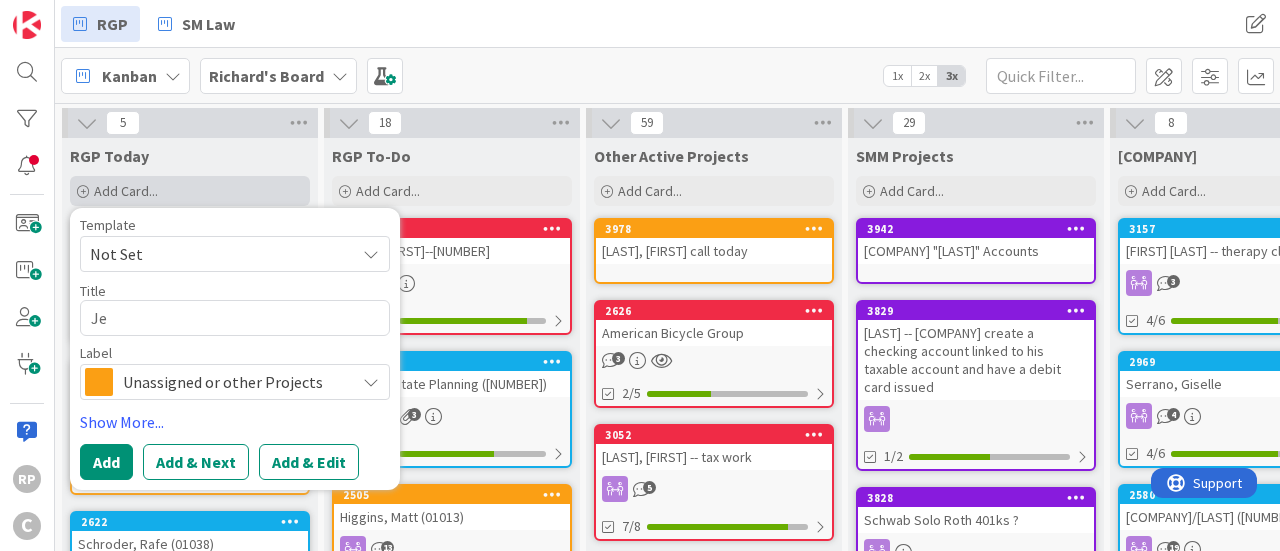 type on "x" 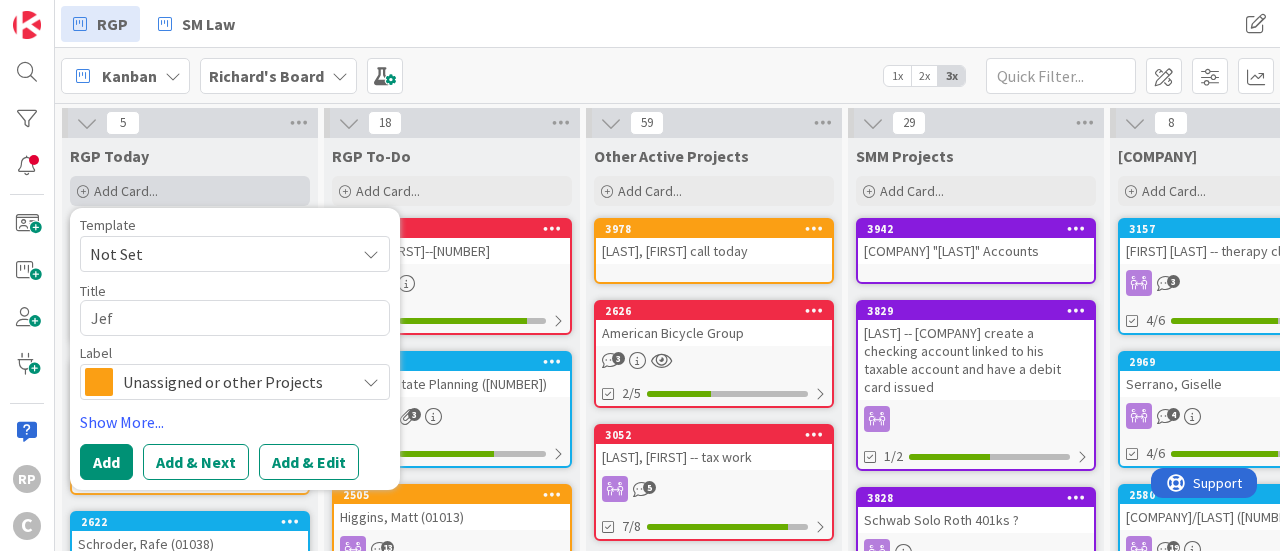 type on "x" 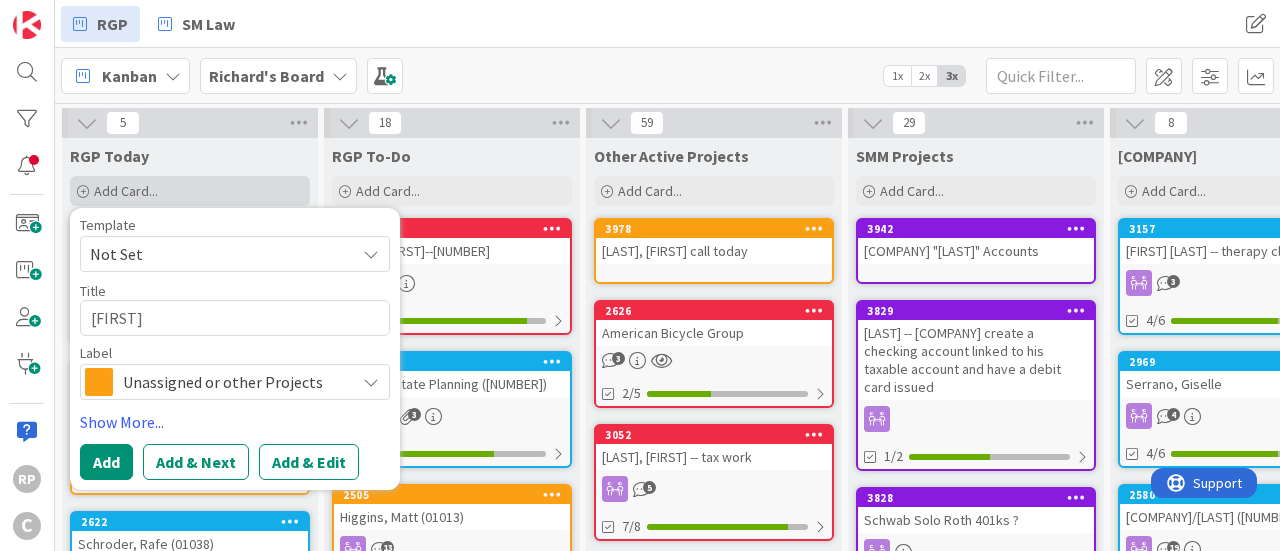type on "x" 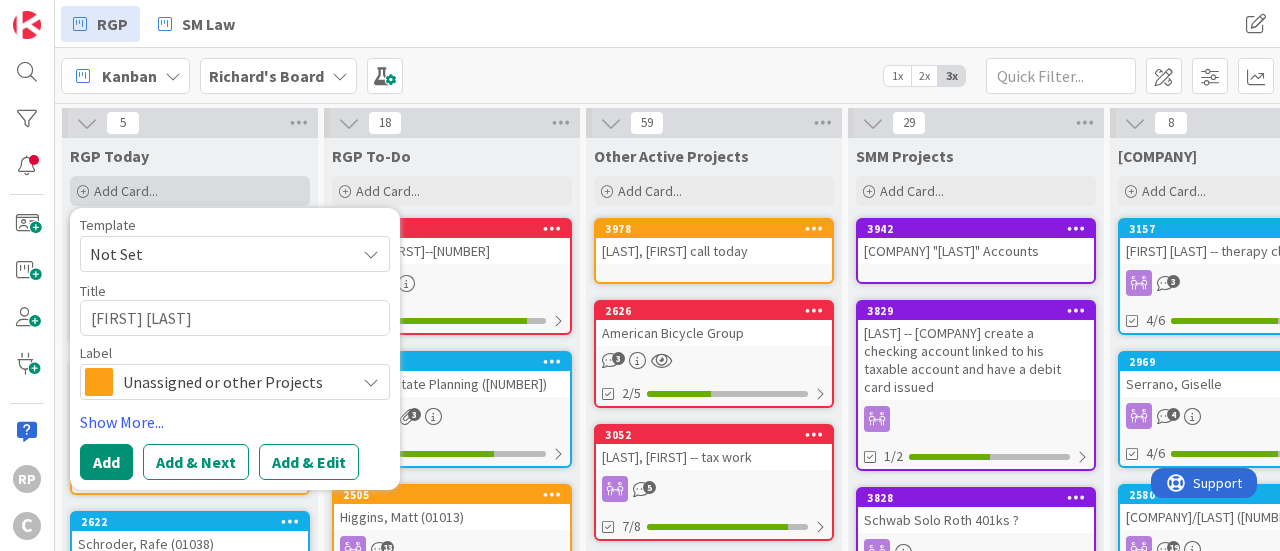 type on "x" 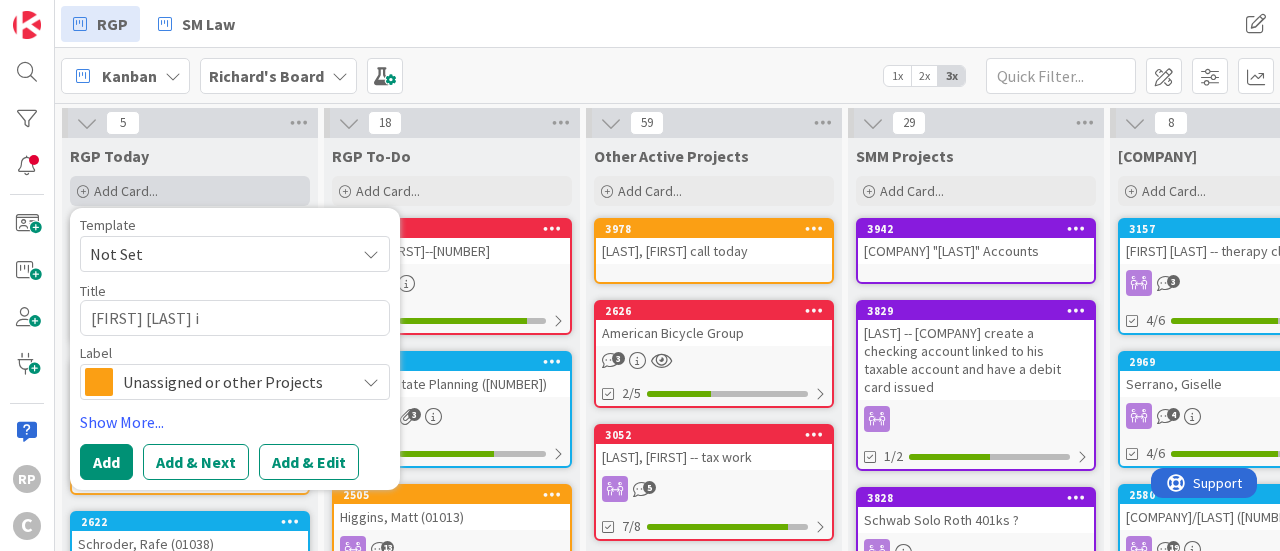 type on "x" 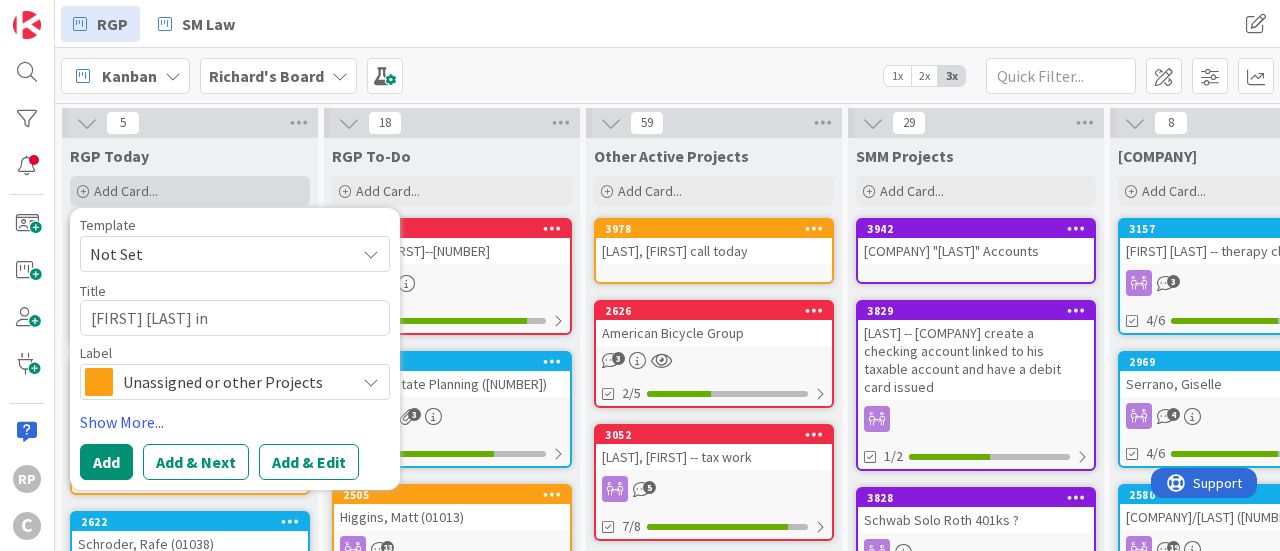 type on "x" 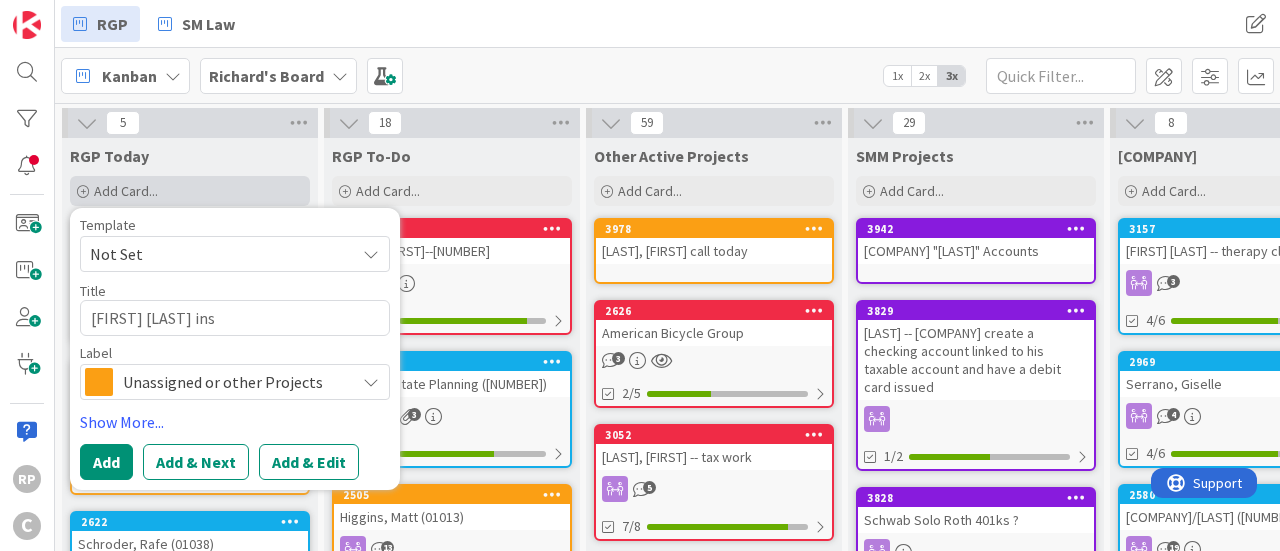 type on "x" 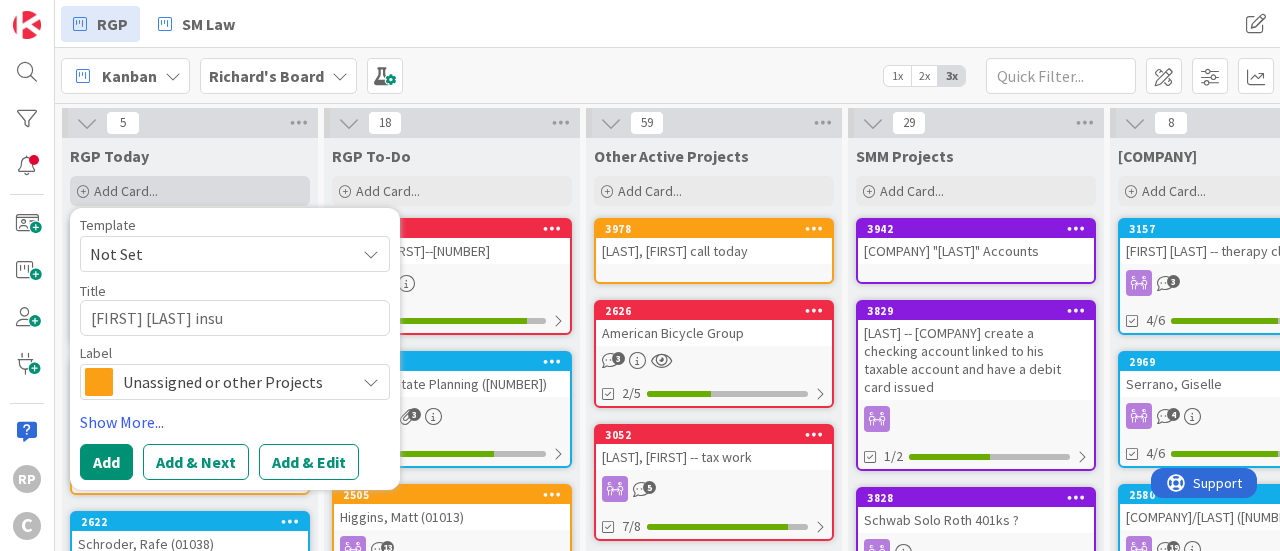 type on "x" 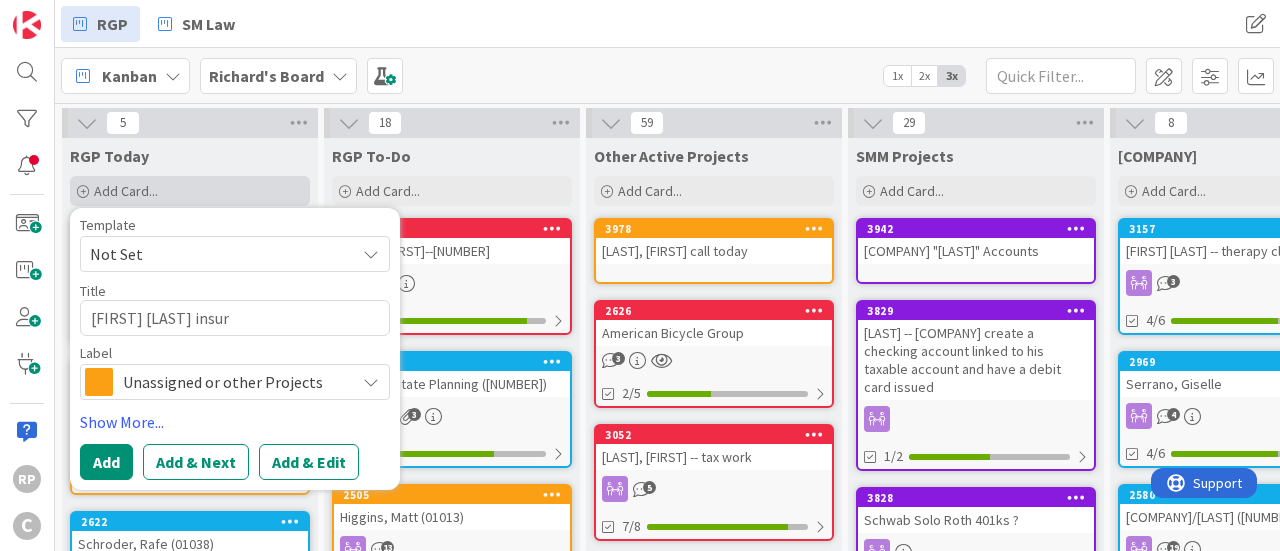 type on "[FIRST] [LAST] insura" 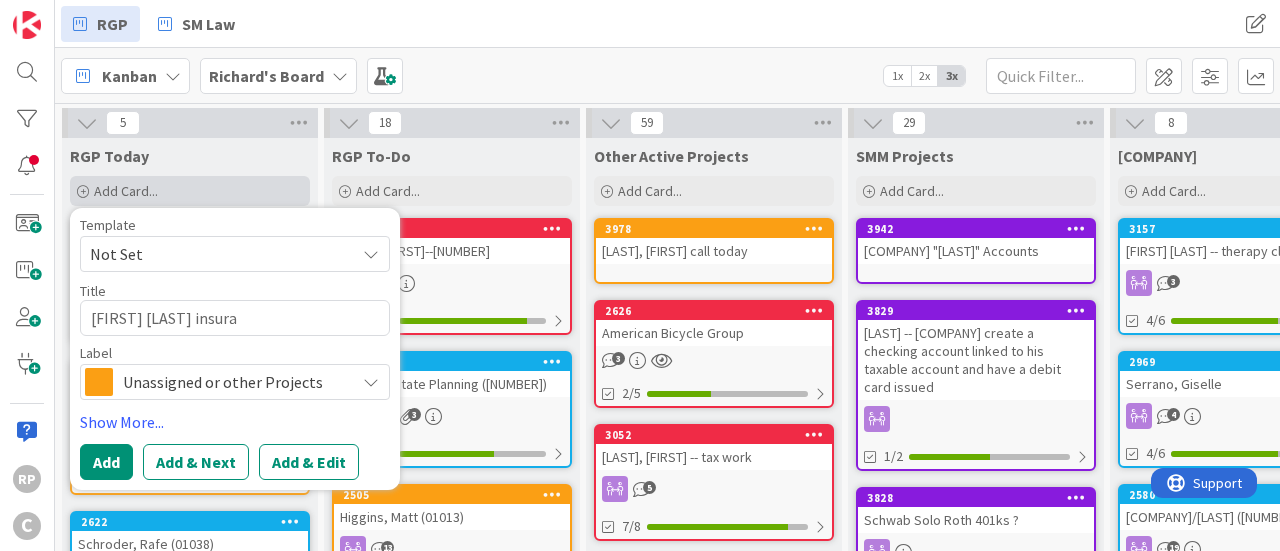 type on "x" 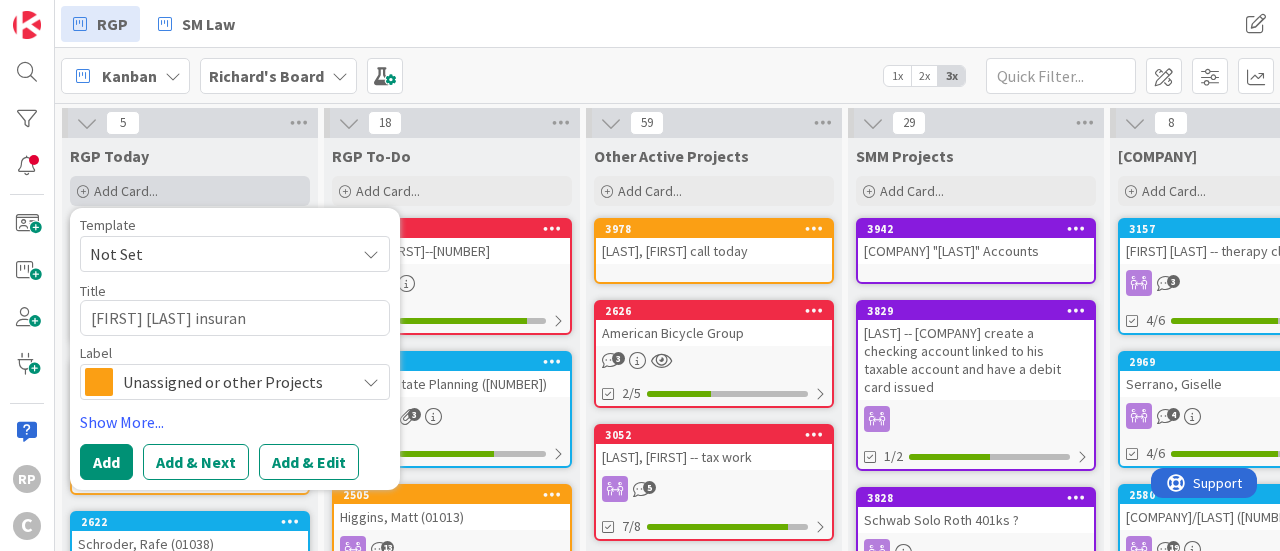 type on "[FIRST] [LAST] insuranc" 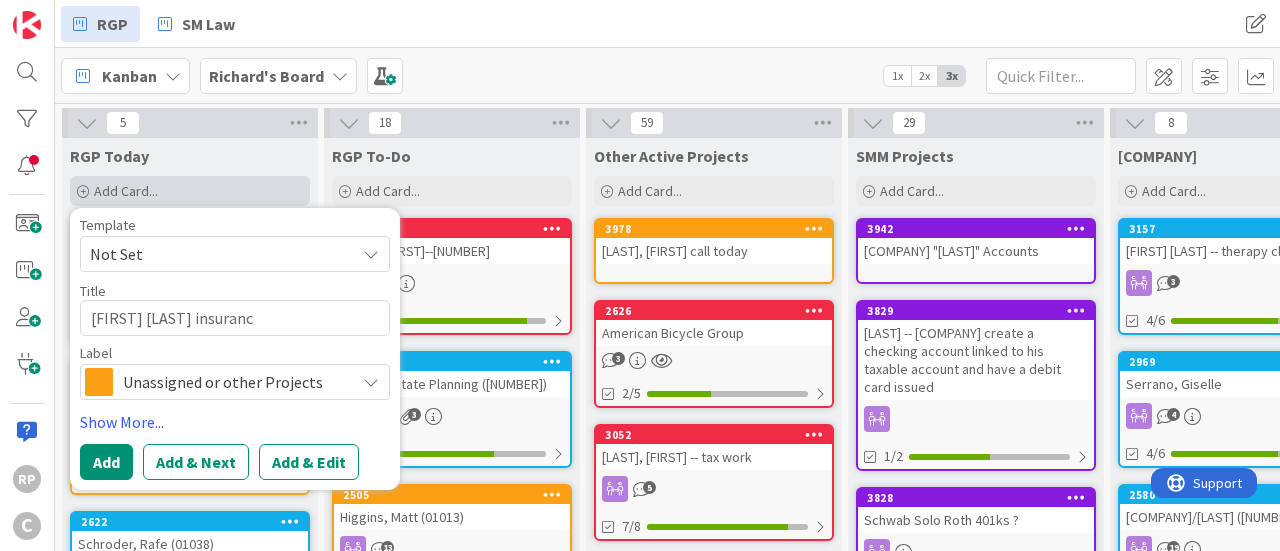 type on "x" 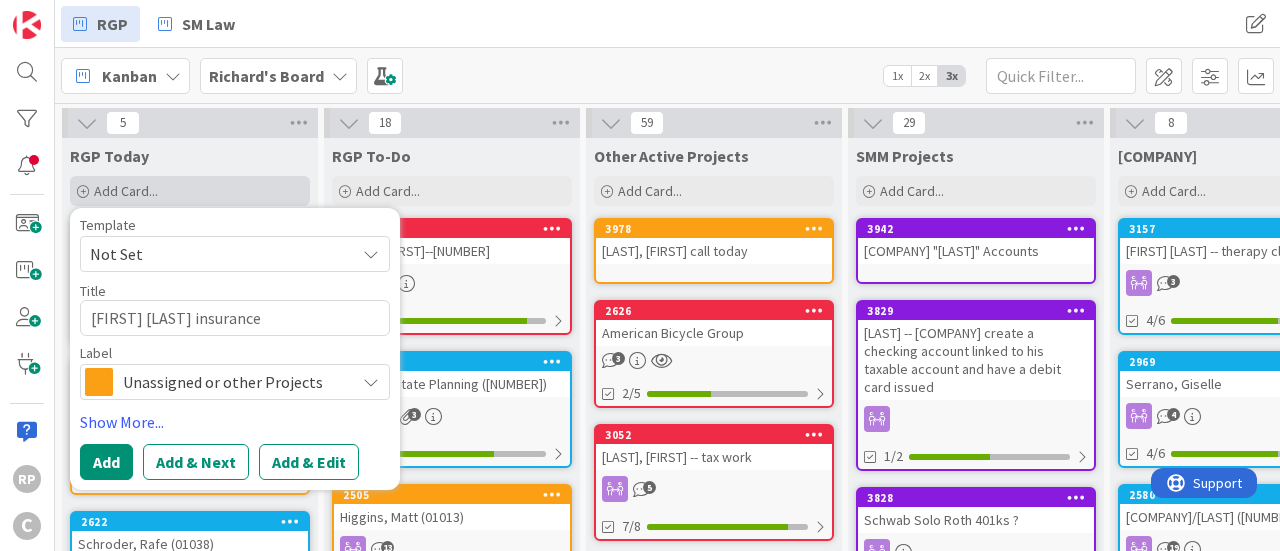 type on "x" 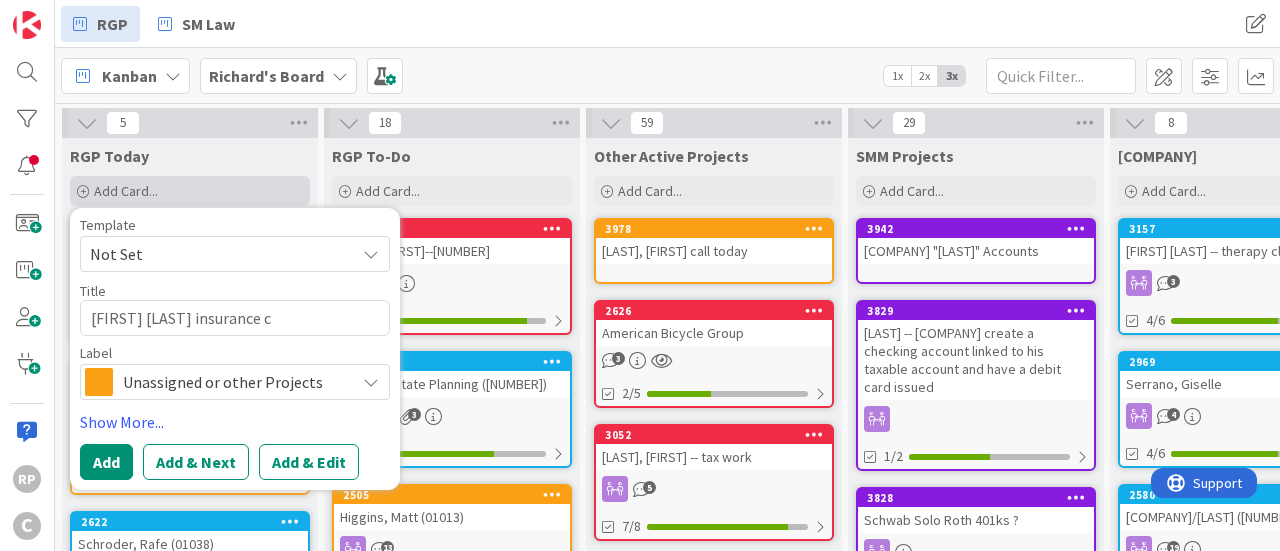 type on "x" 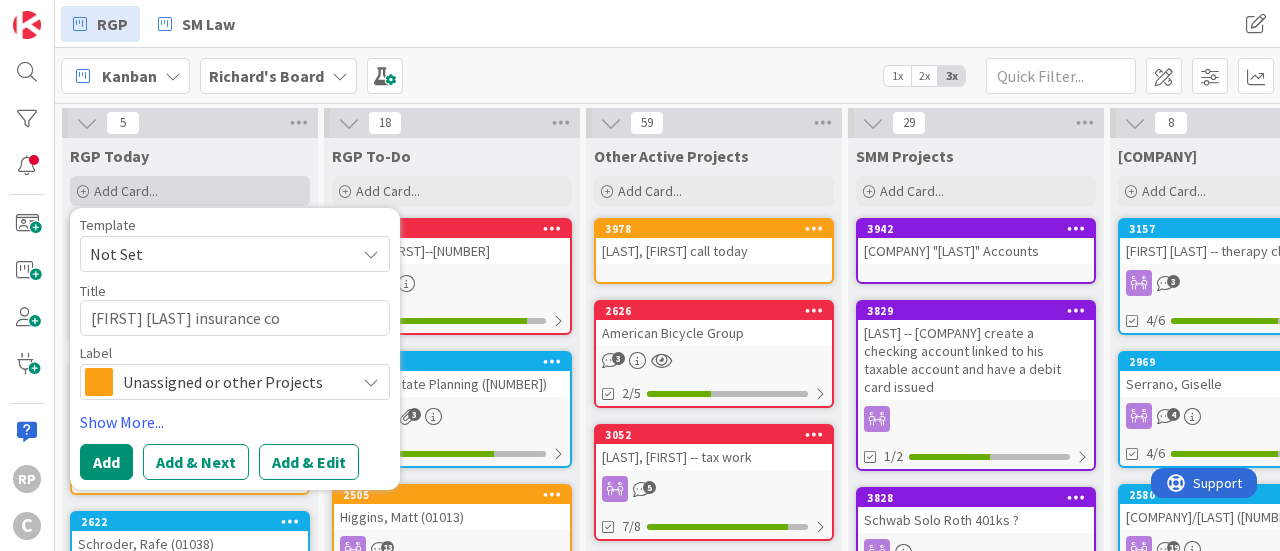type on "x" 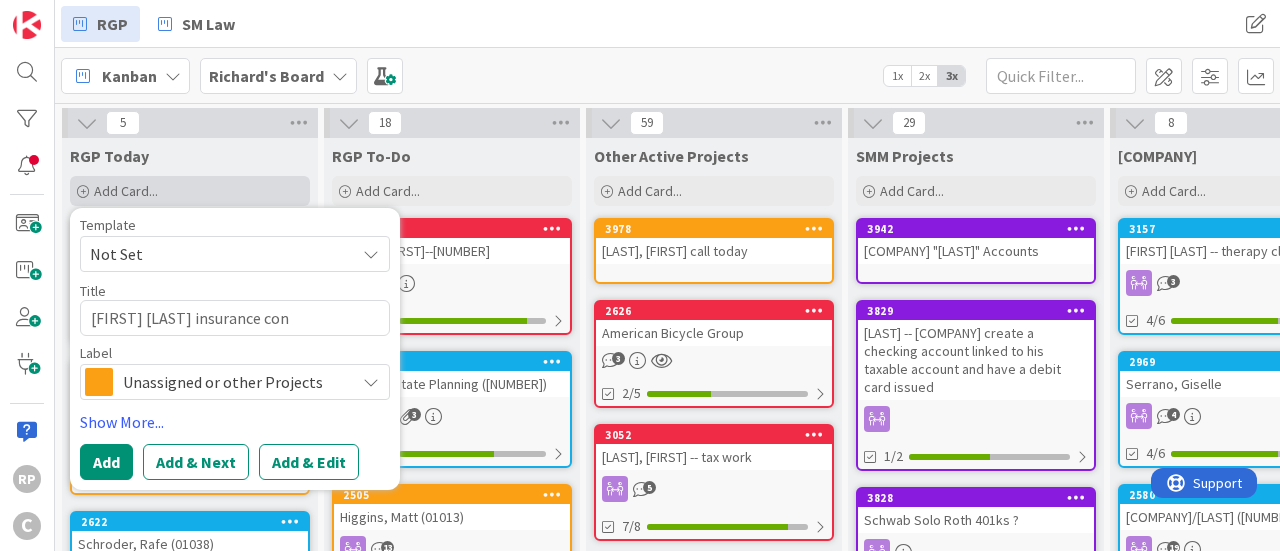 type on "x" 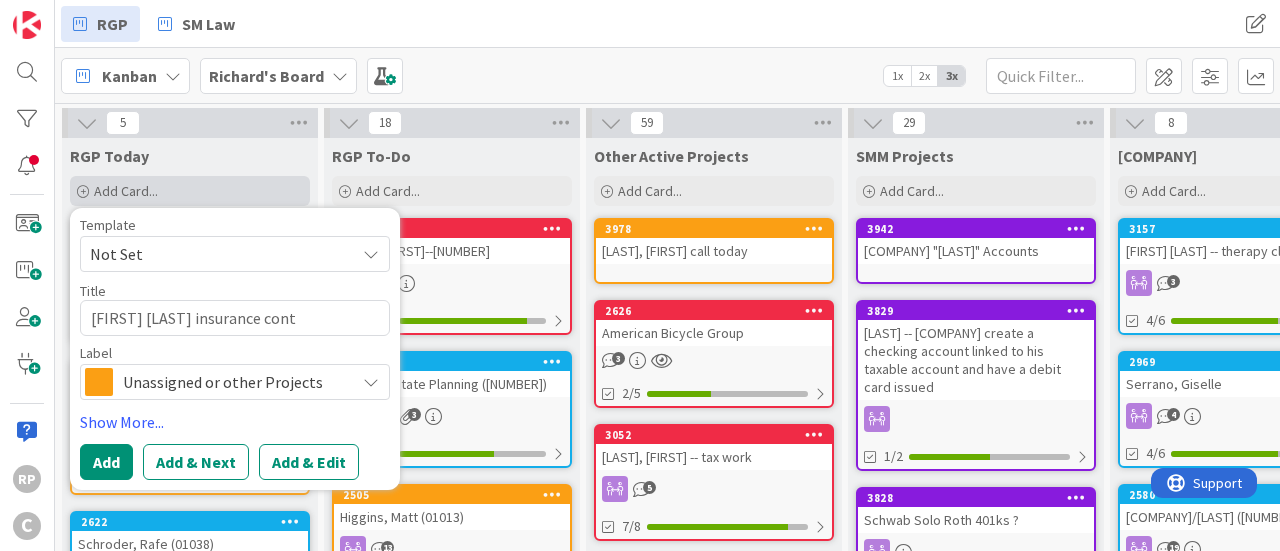 type on "x" 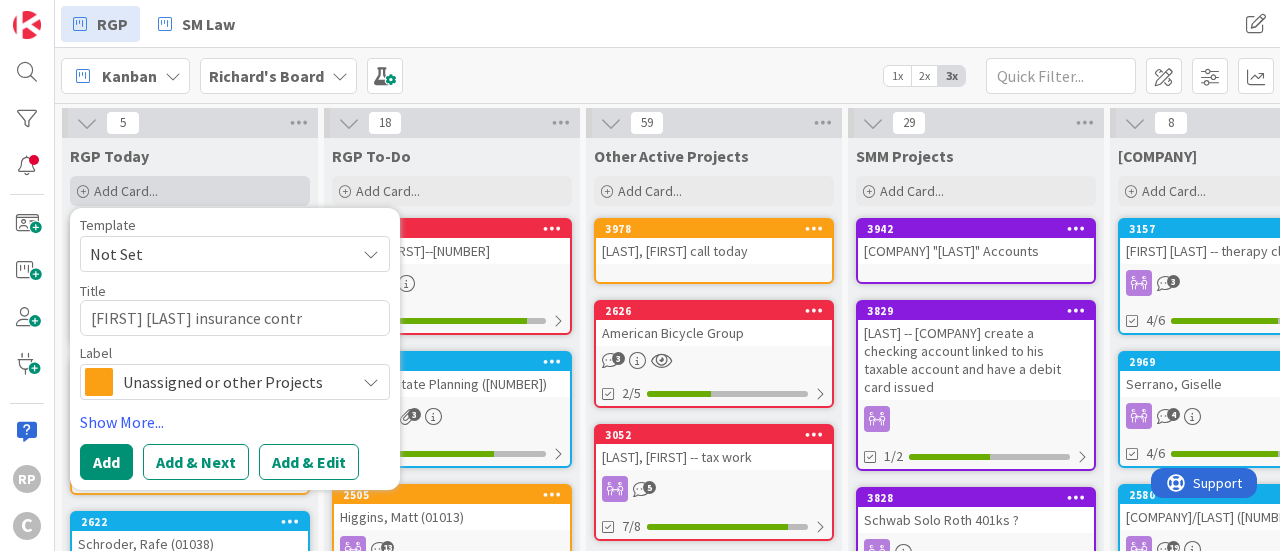 type on "x" 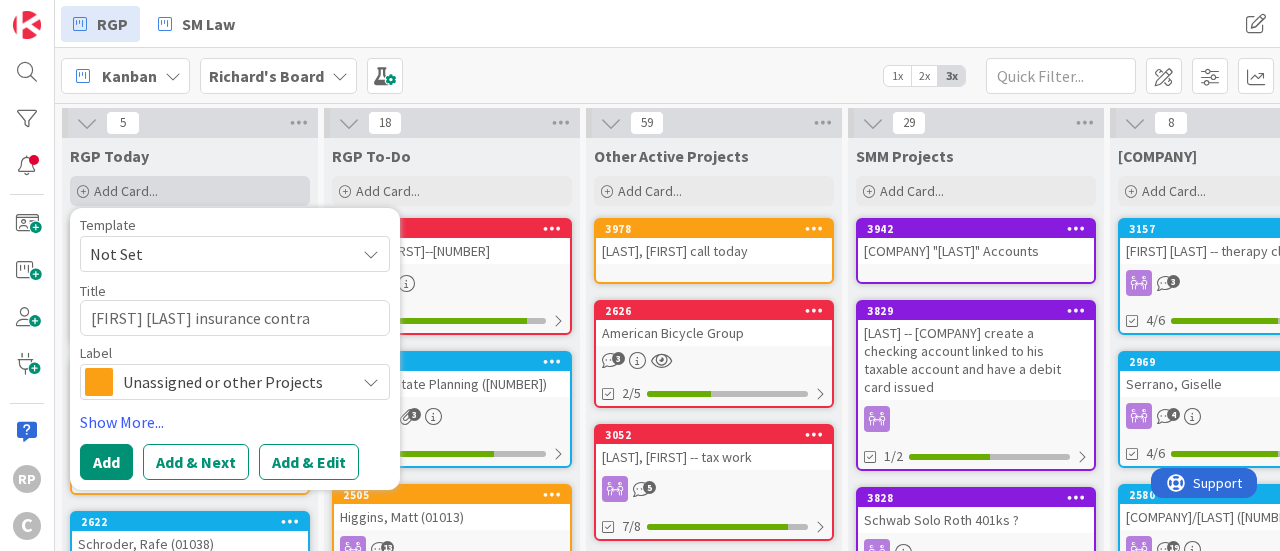 type on "x" 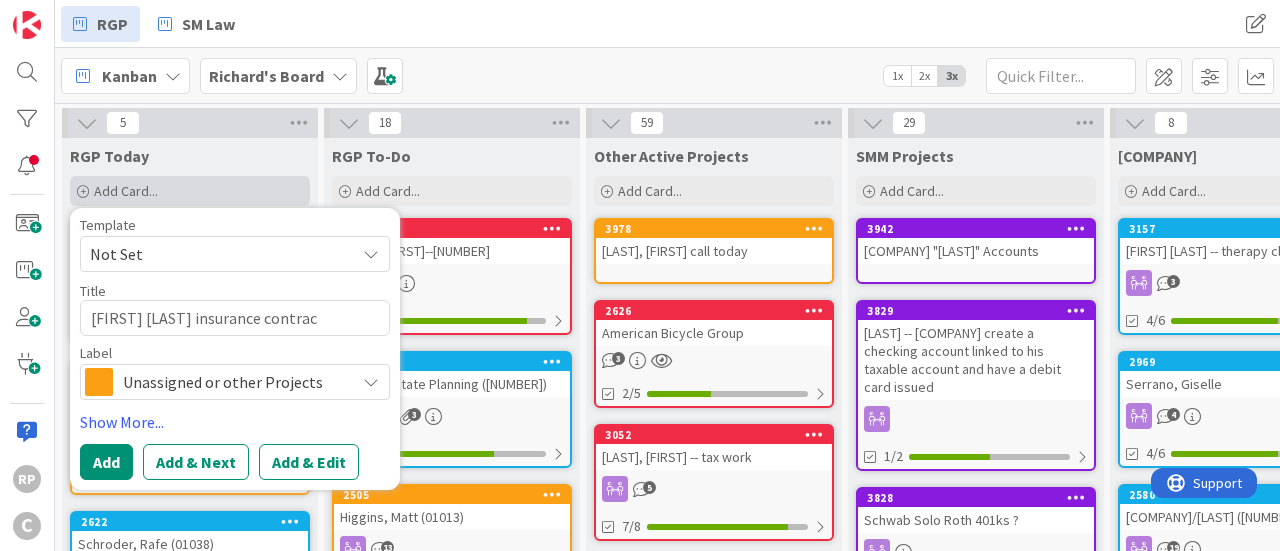 type on "x" 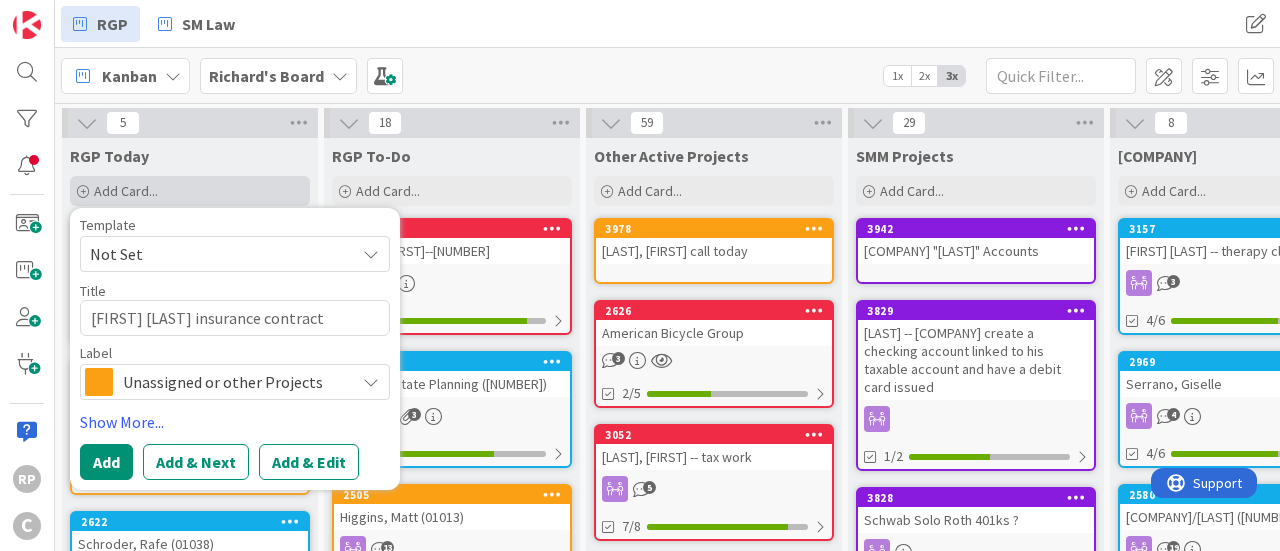 type on "x" 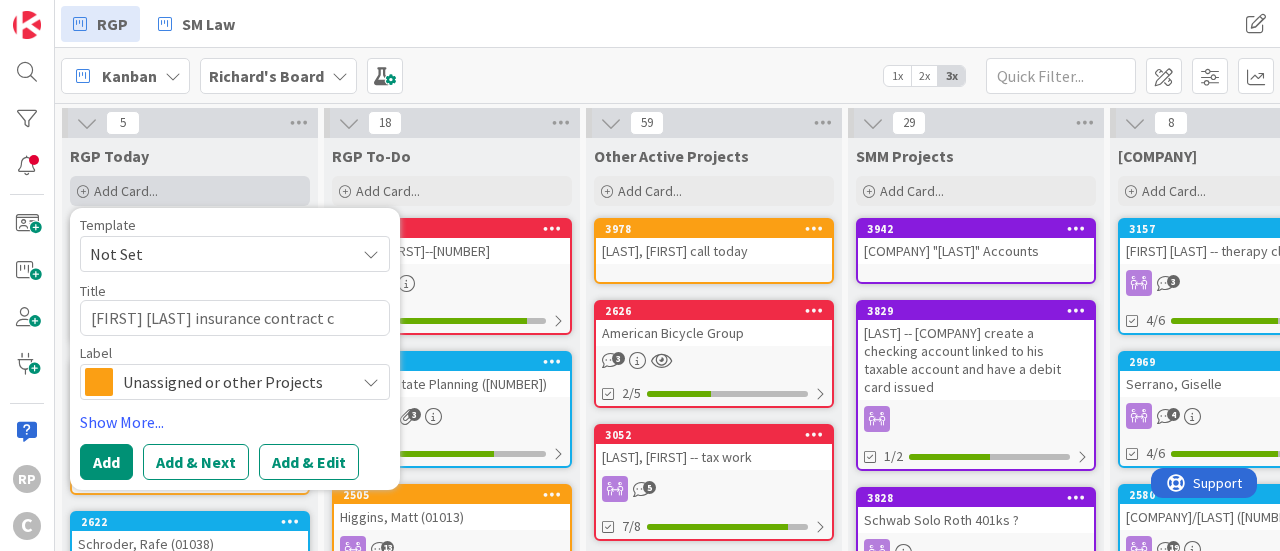 type on "x" 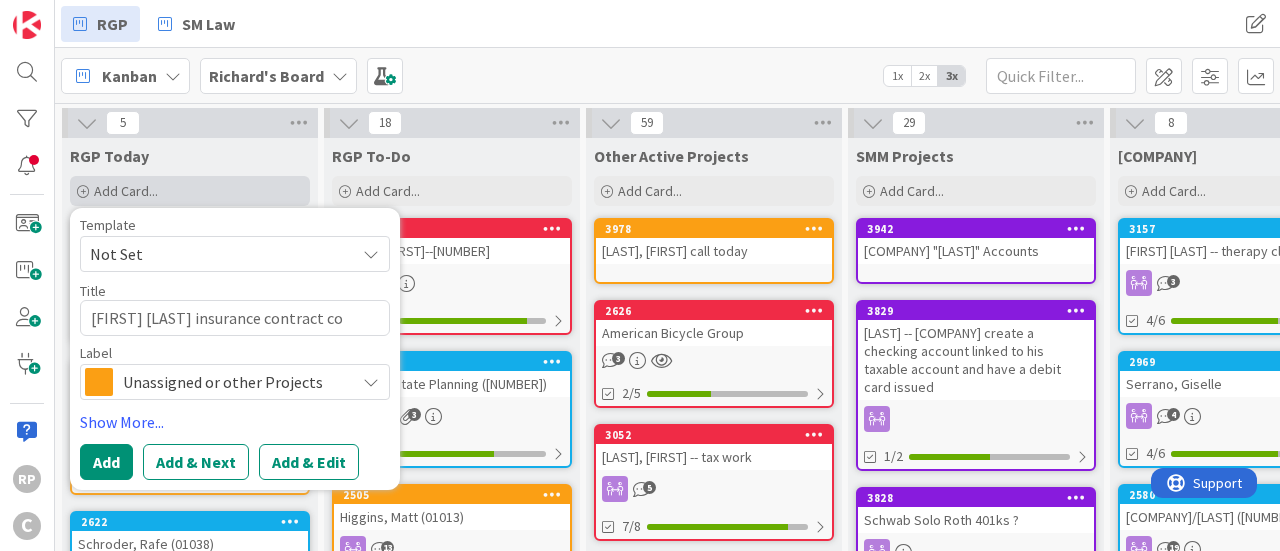 type on "x" 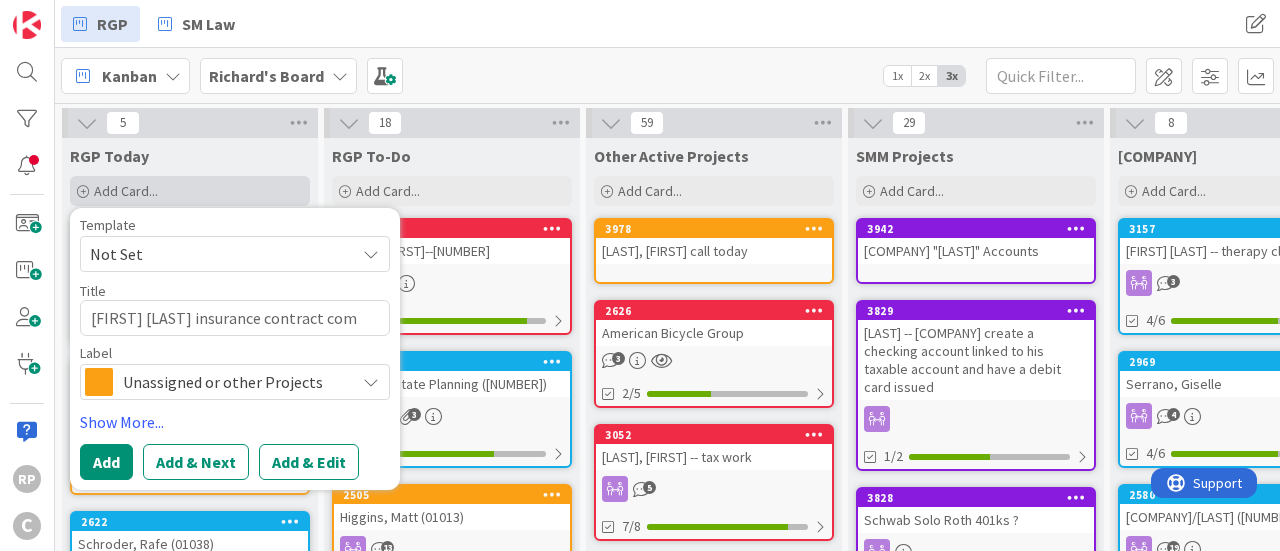 type on "x" 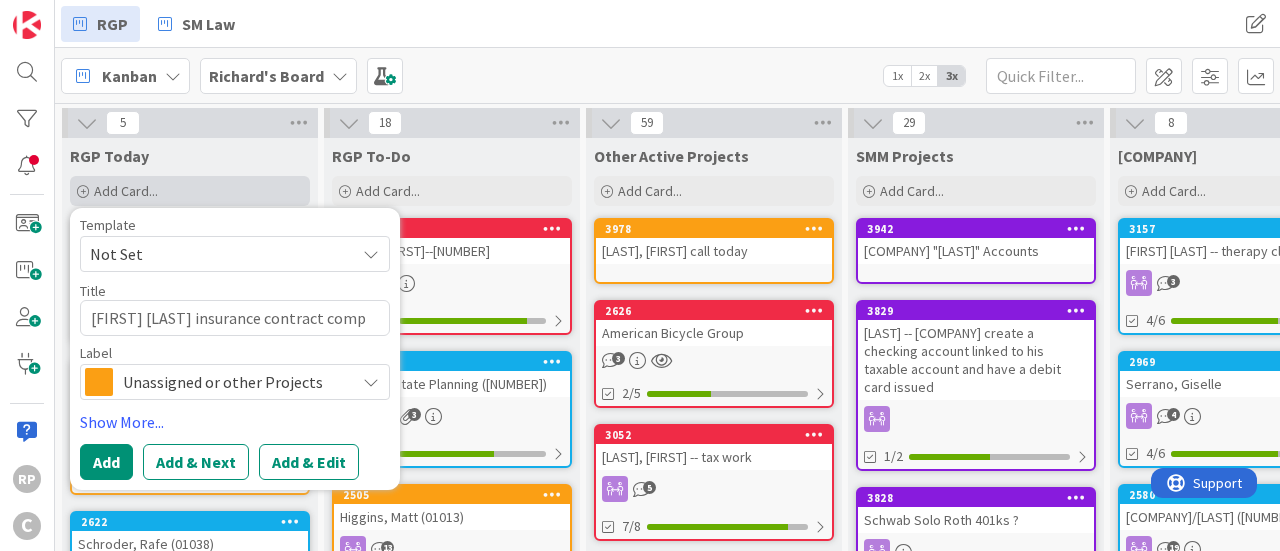 type on "x" 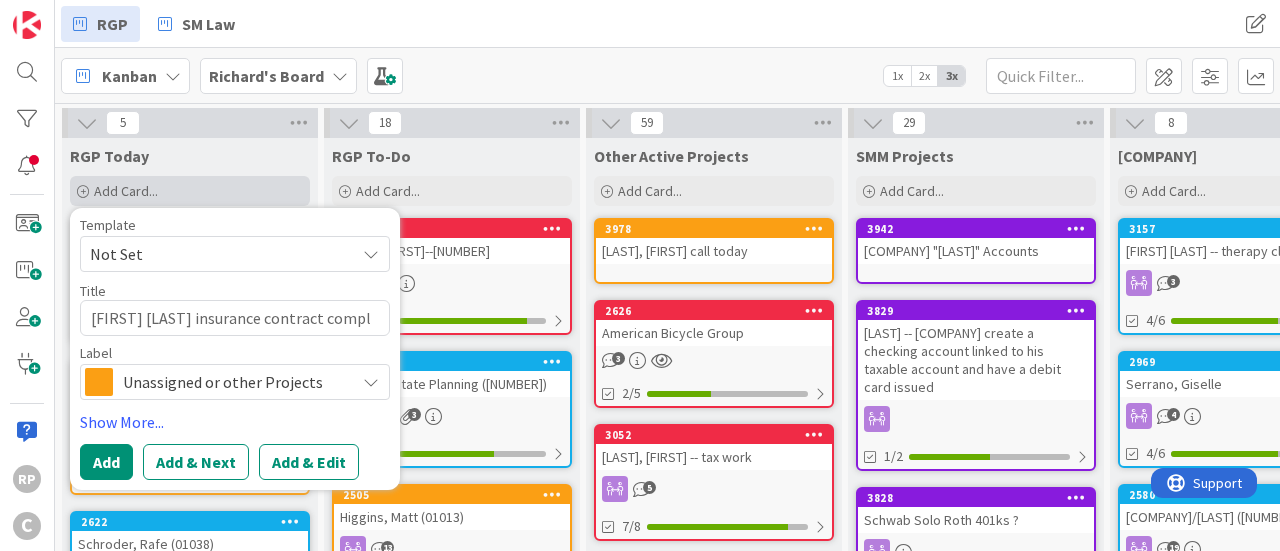 type on "x" 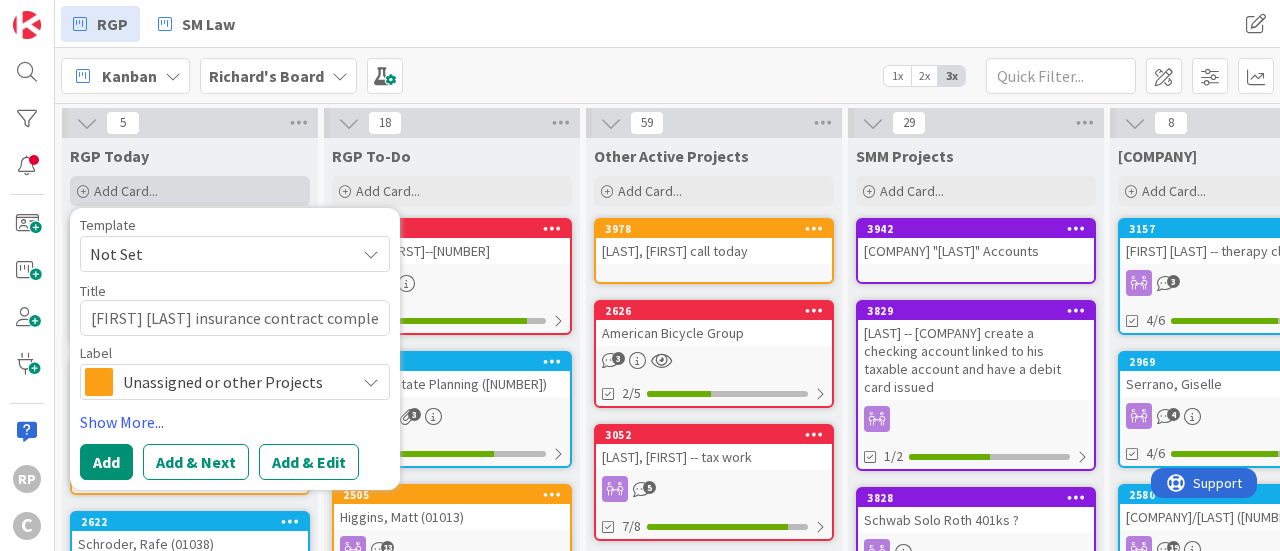 type on "x" 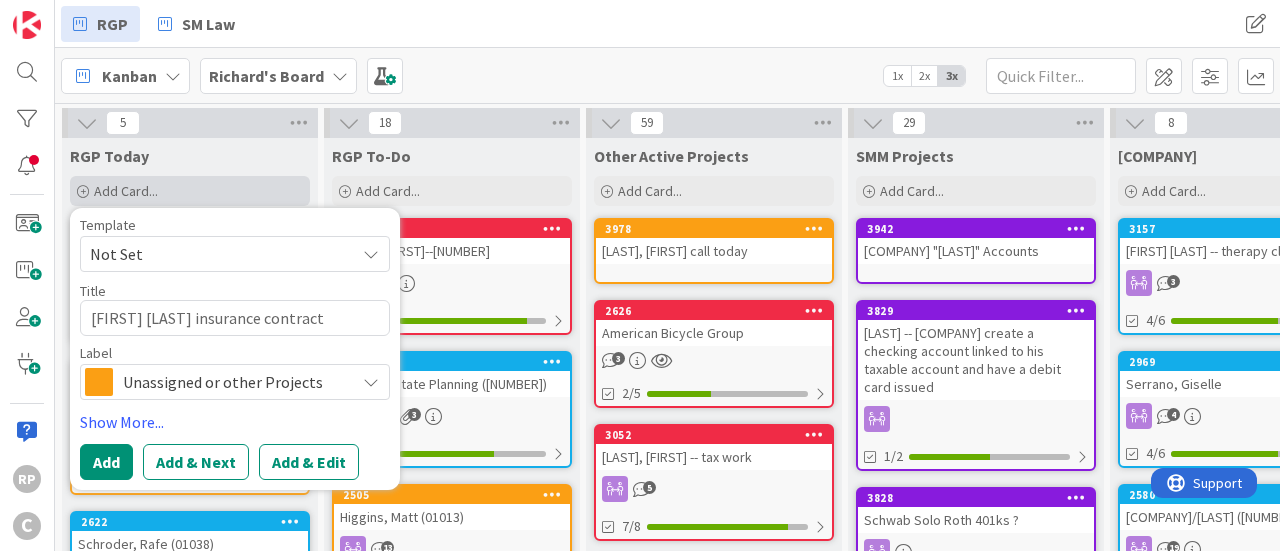 type on "x" 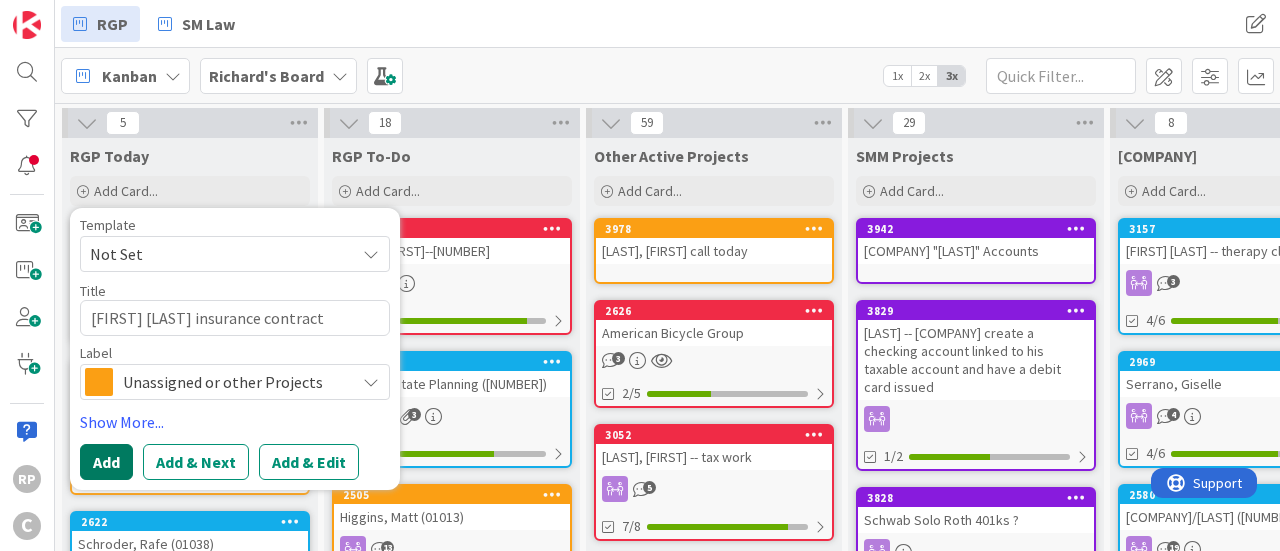 type on "[FIRST] [LAST] insurance contract completion" 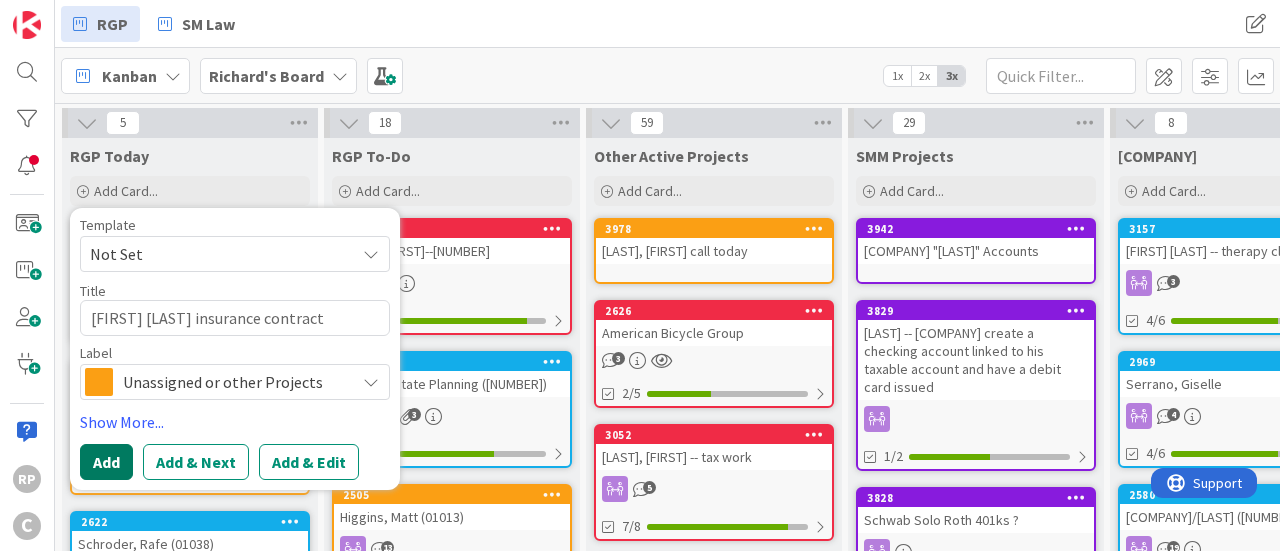 click on "Add" at bounding box center [106, 462] 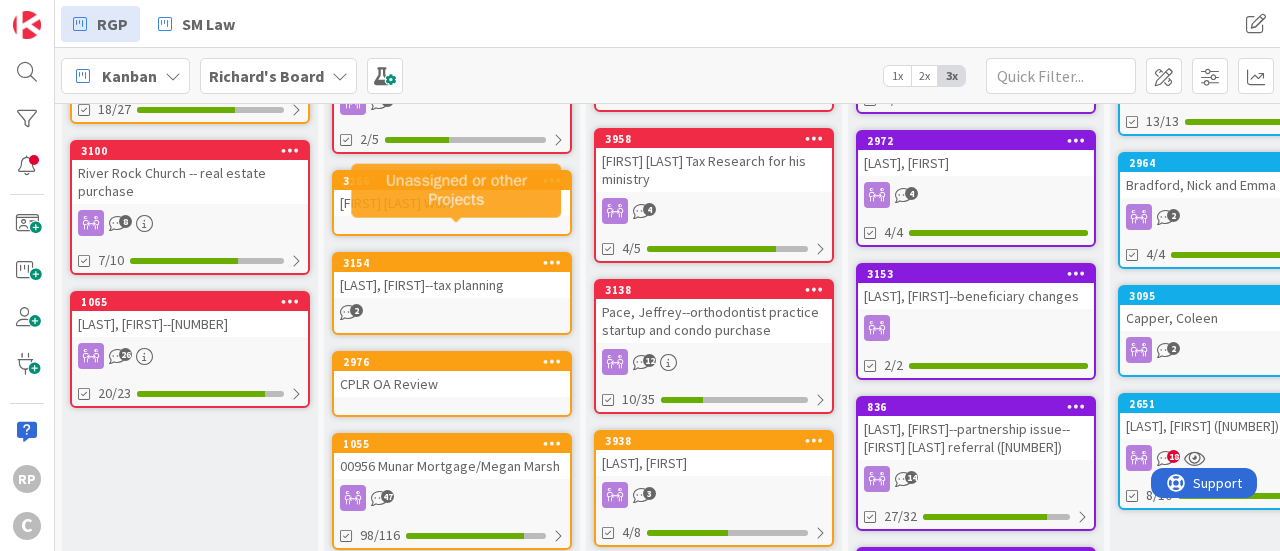 scroll, scrollTop: 745, scrollLeft: 0, axis: vertical 